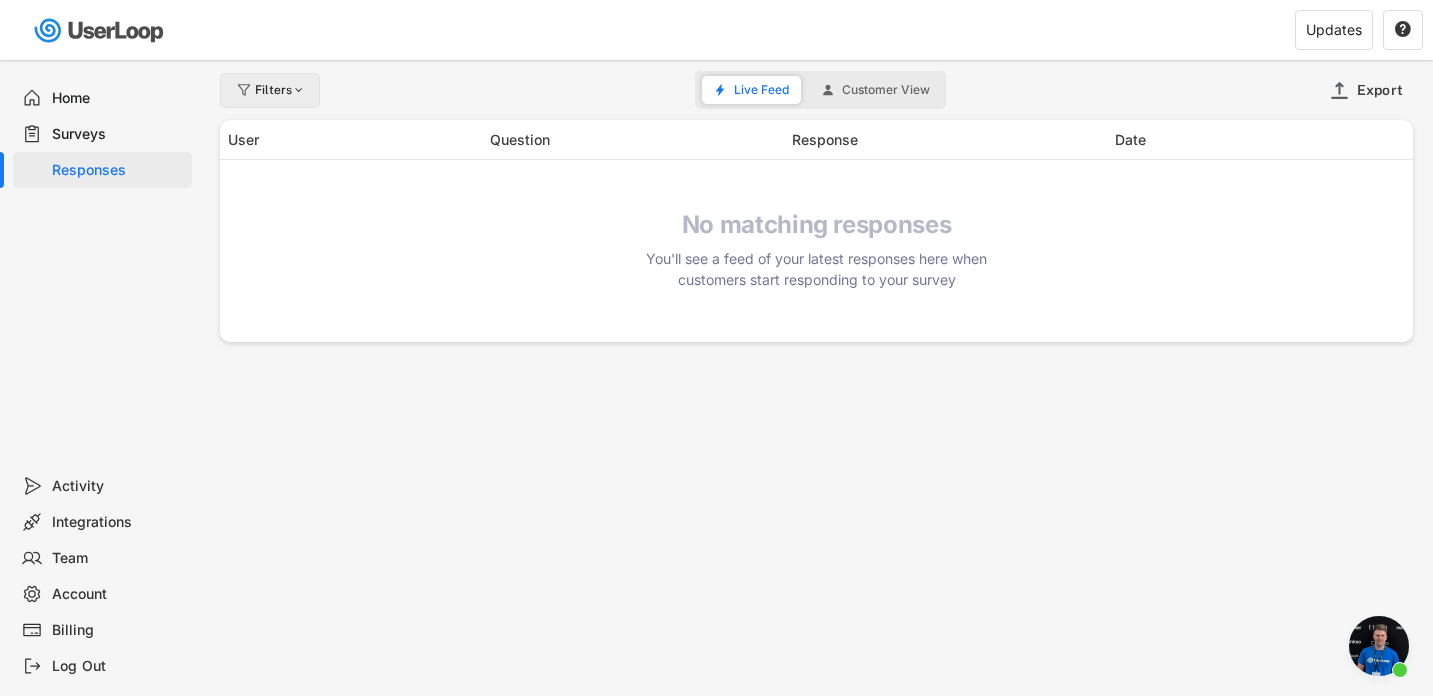 scroll, scrollTop: 0, scrollLeft: 0, axis: both 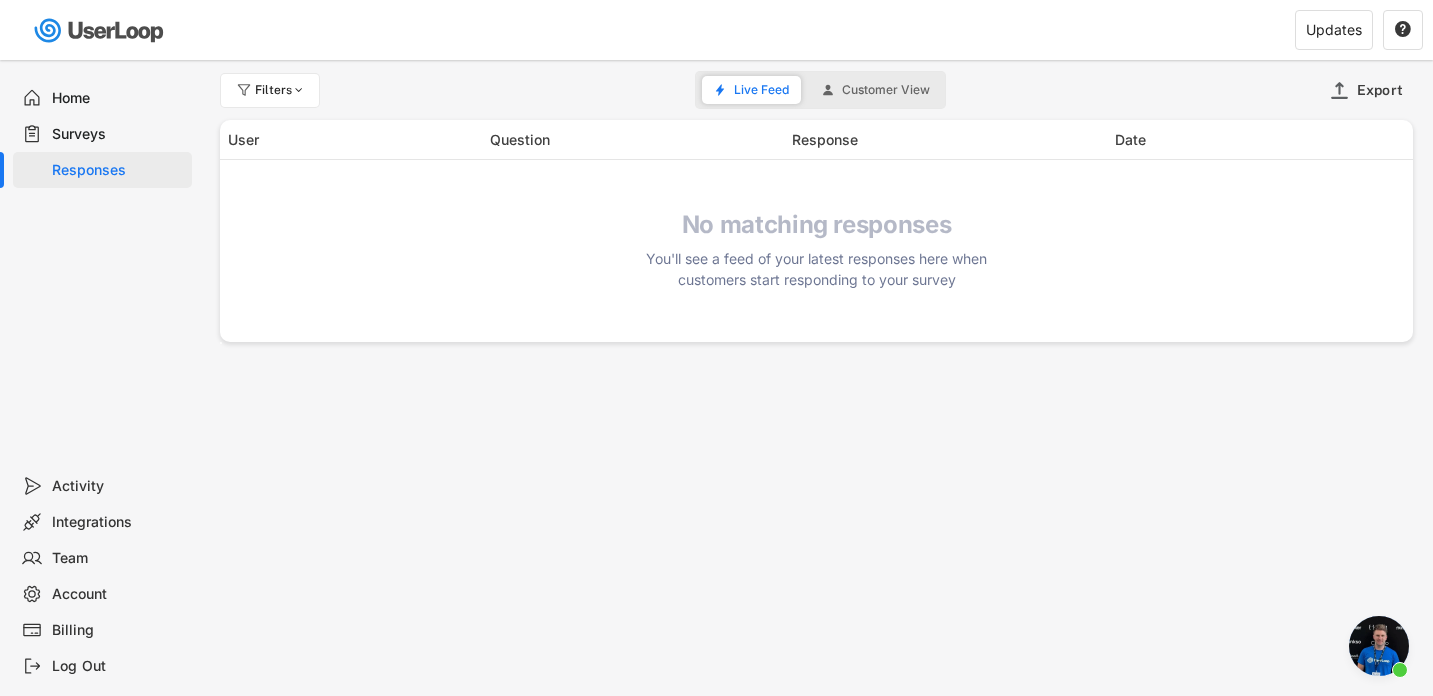 click on "Surveys" at bounding box center [118, 134] 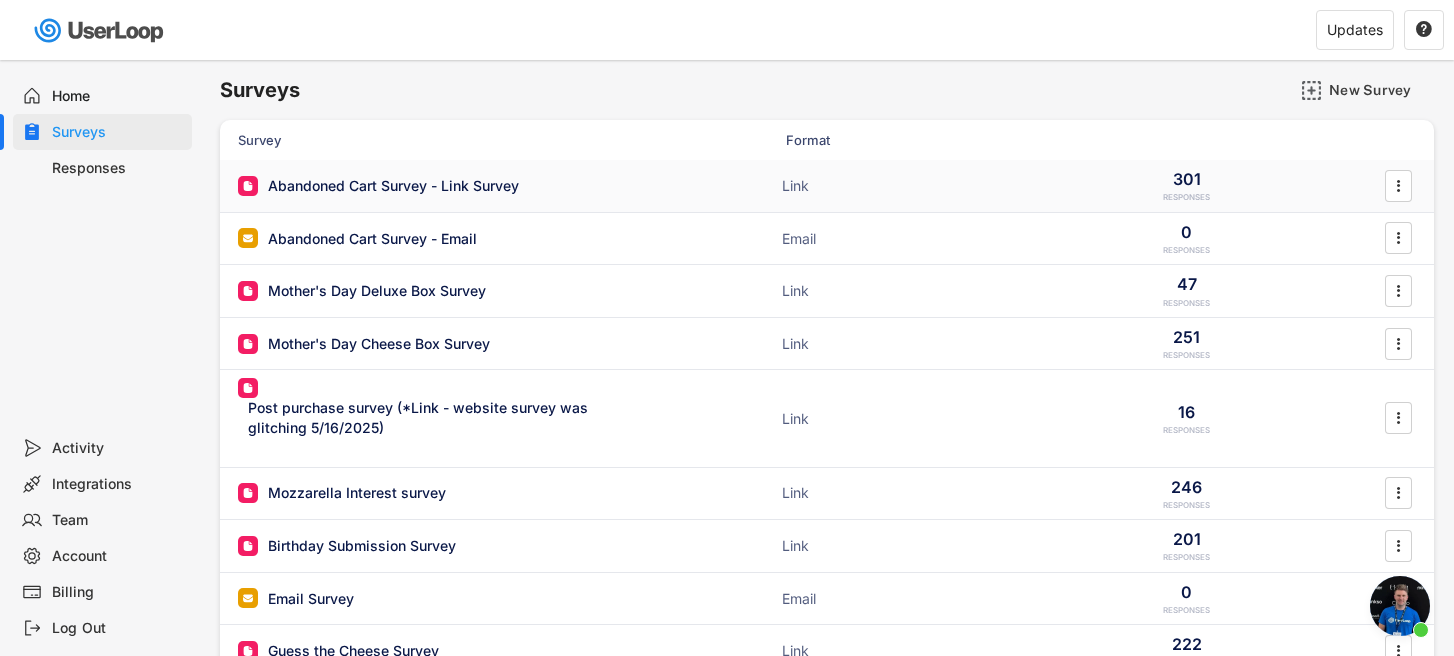 click on "Abandoned Cart Survey - Link Survey" at bounding box center (393, 186) 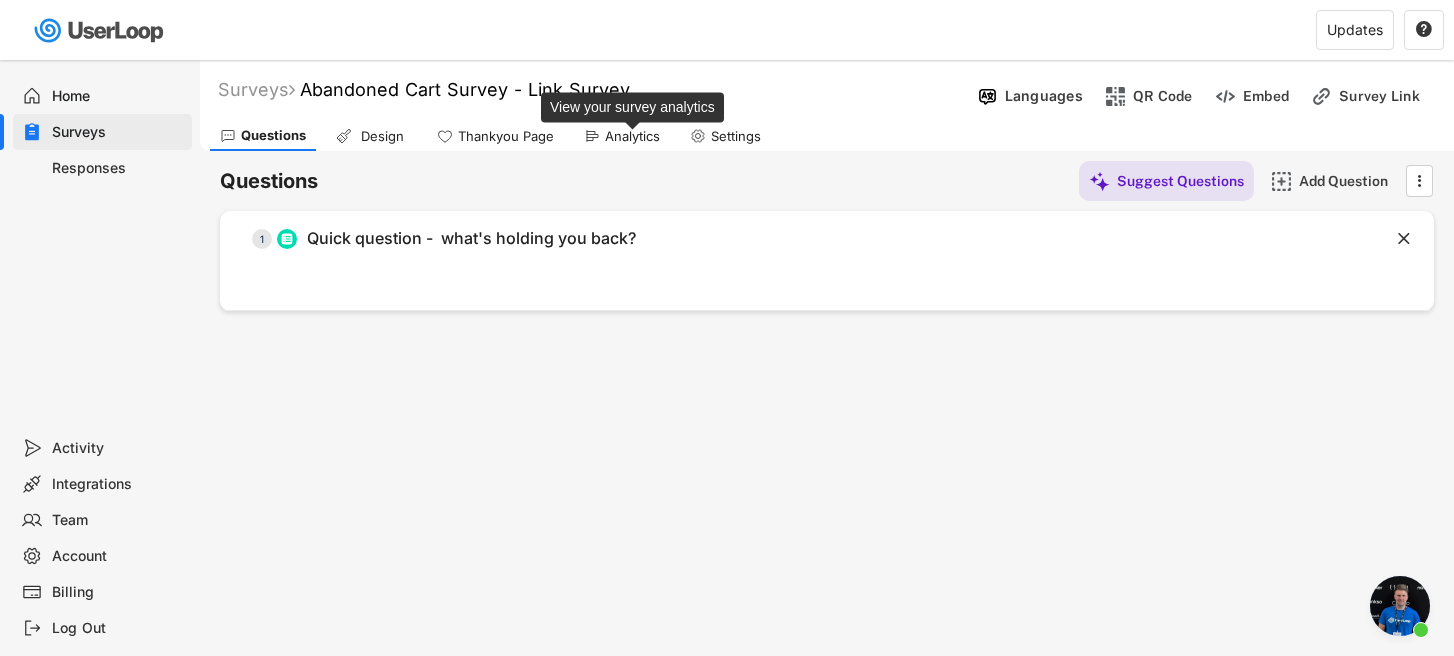 click on "Analytics" at bounding box center [632, 136] 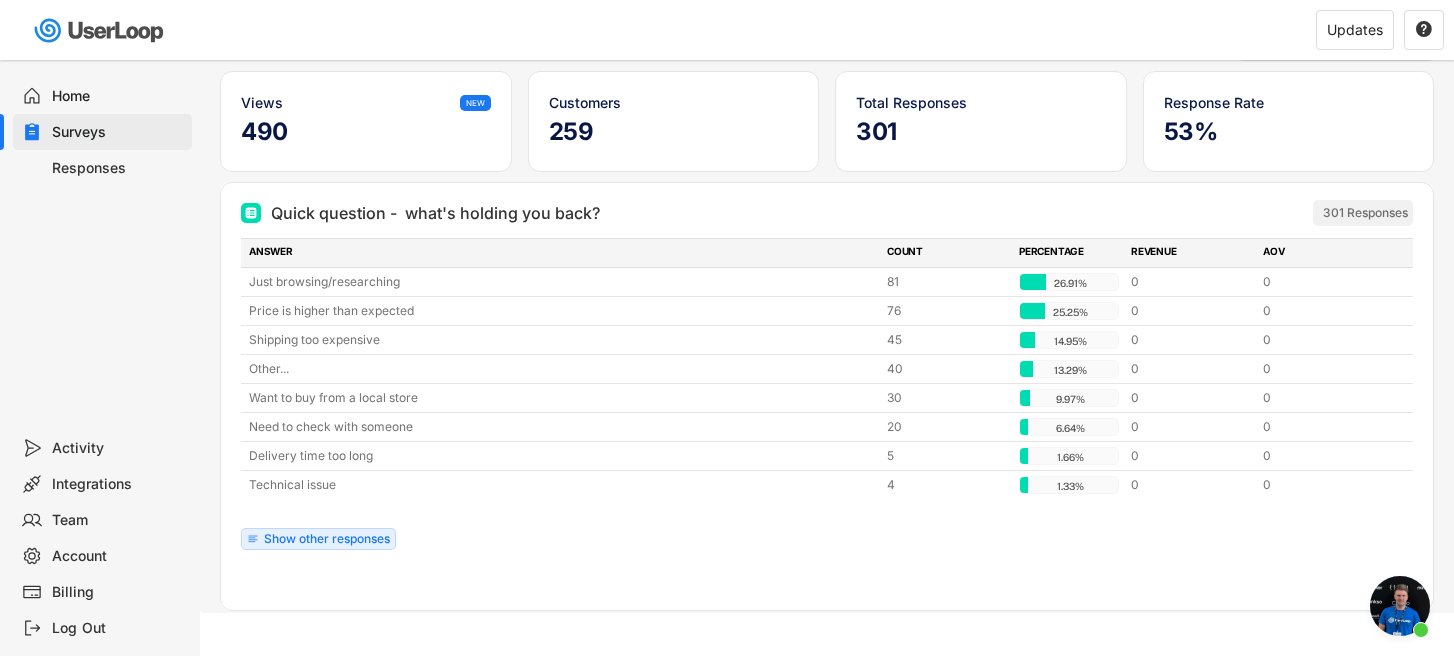 scroll, scrollTop: 142, scrollLeft: 0, axis: vertical 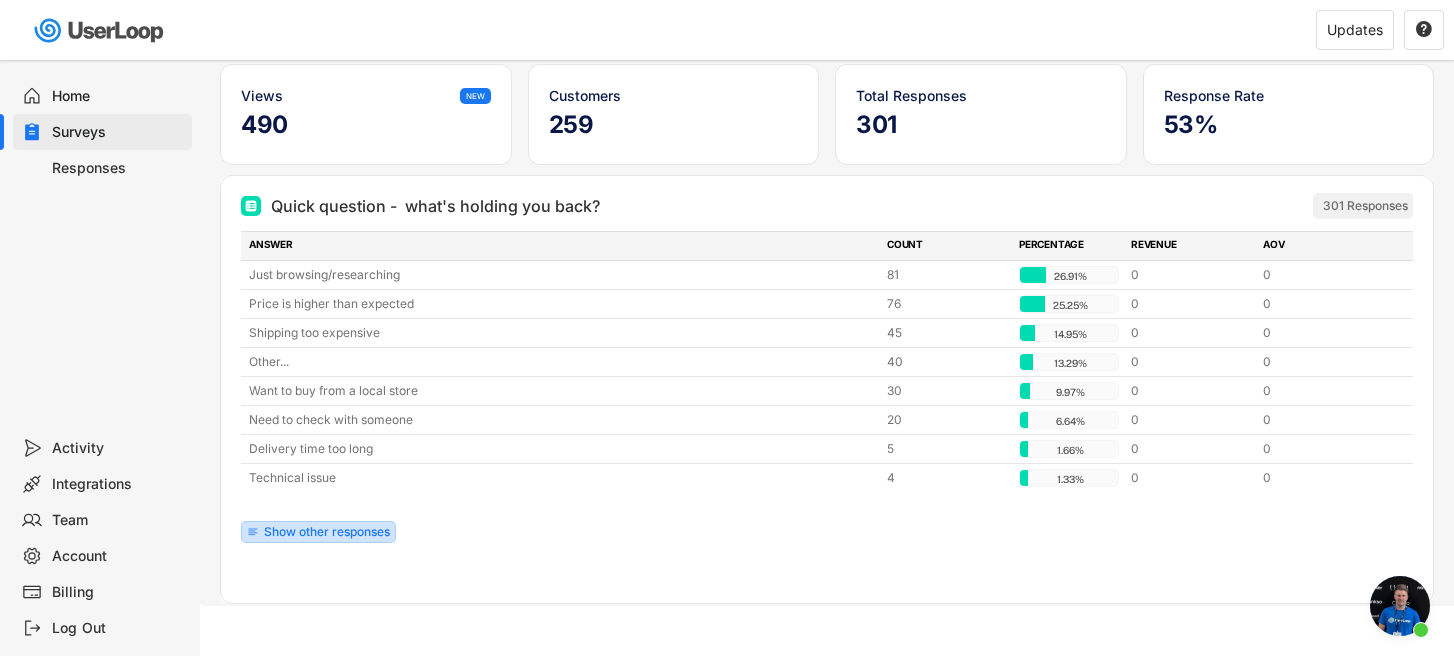 click on "Show other responses" at bounding box center (327, 532) 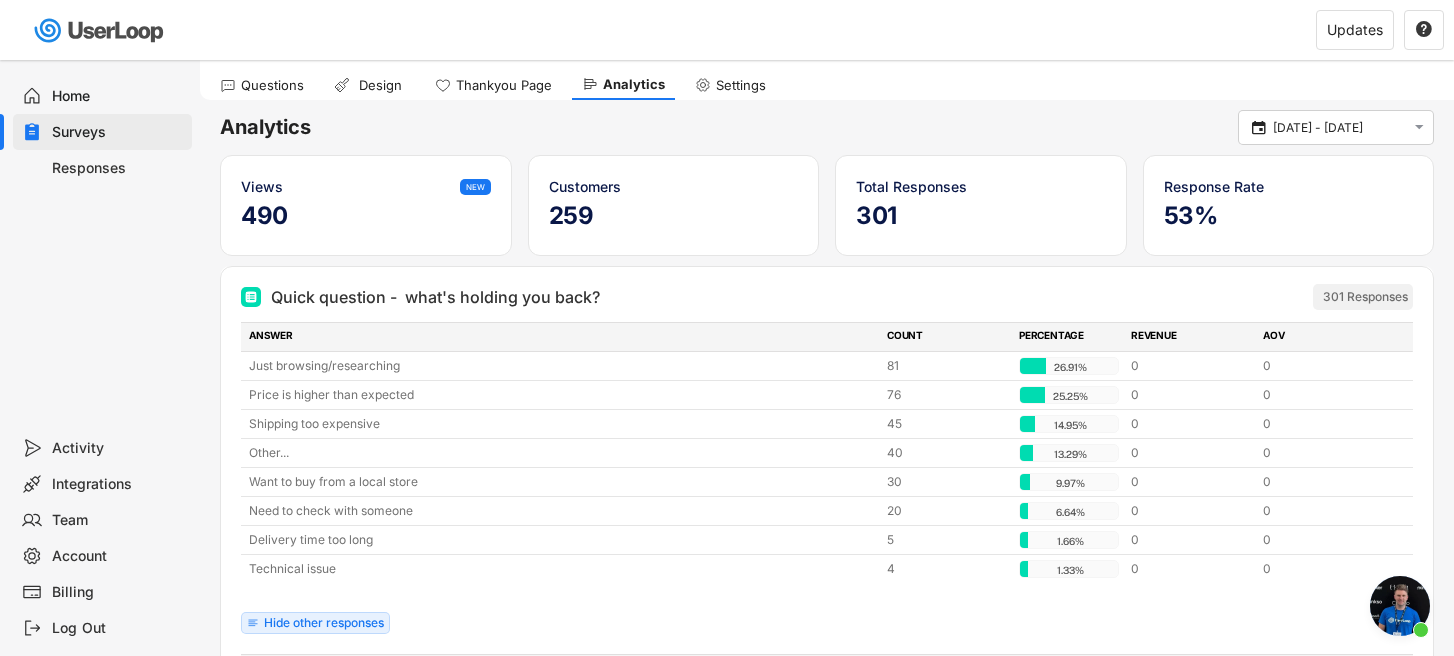 scroll, scrollTop: 20, scrollLeft: 0, axis: vertical 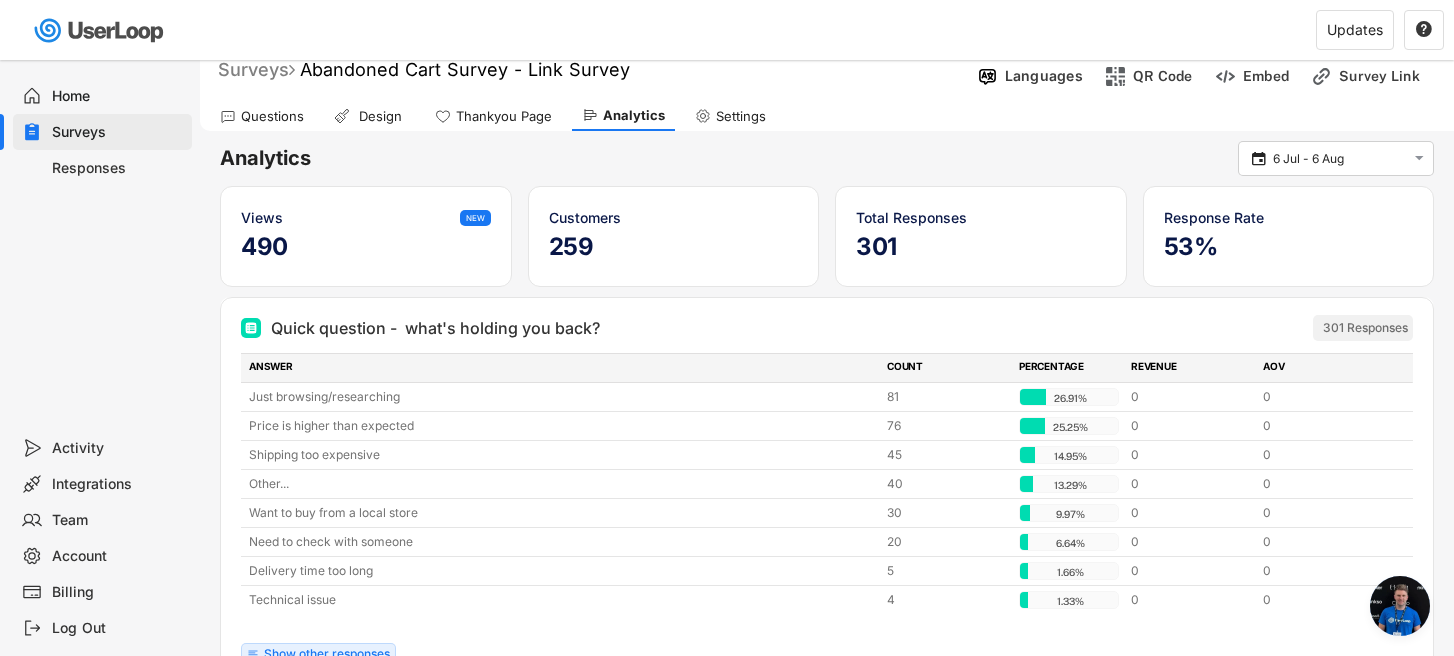 click on "Surveys" at bounding box center (256, 69) 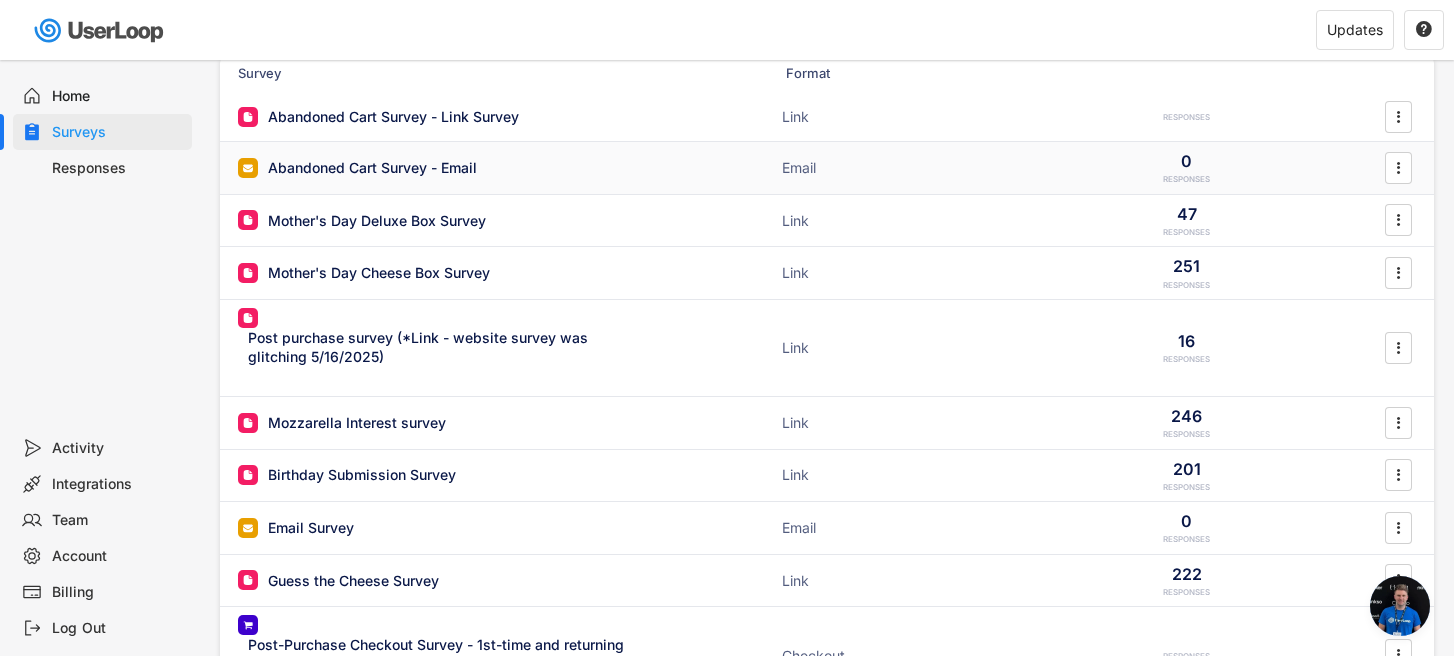 scroll, scrollTop: 115, scrollLeft: 0, axis: vertical 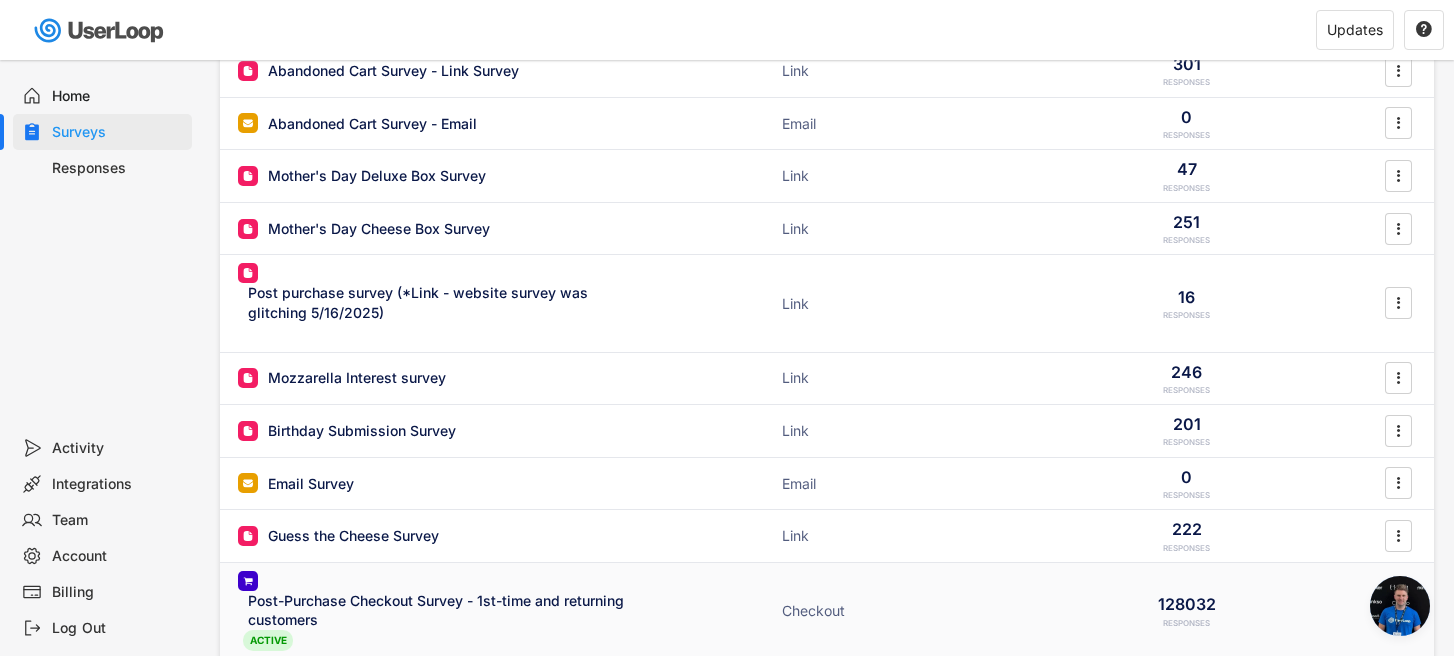 click on "Post-Purchase Checkout Survey - 1st-time and returning customers" at bounding box center [443, 610] 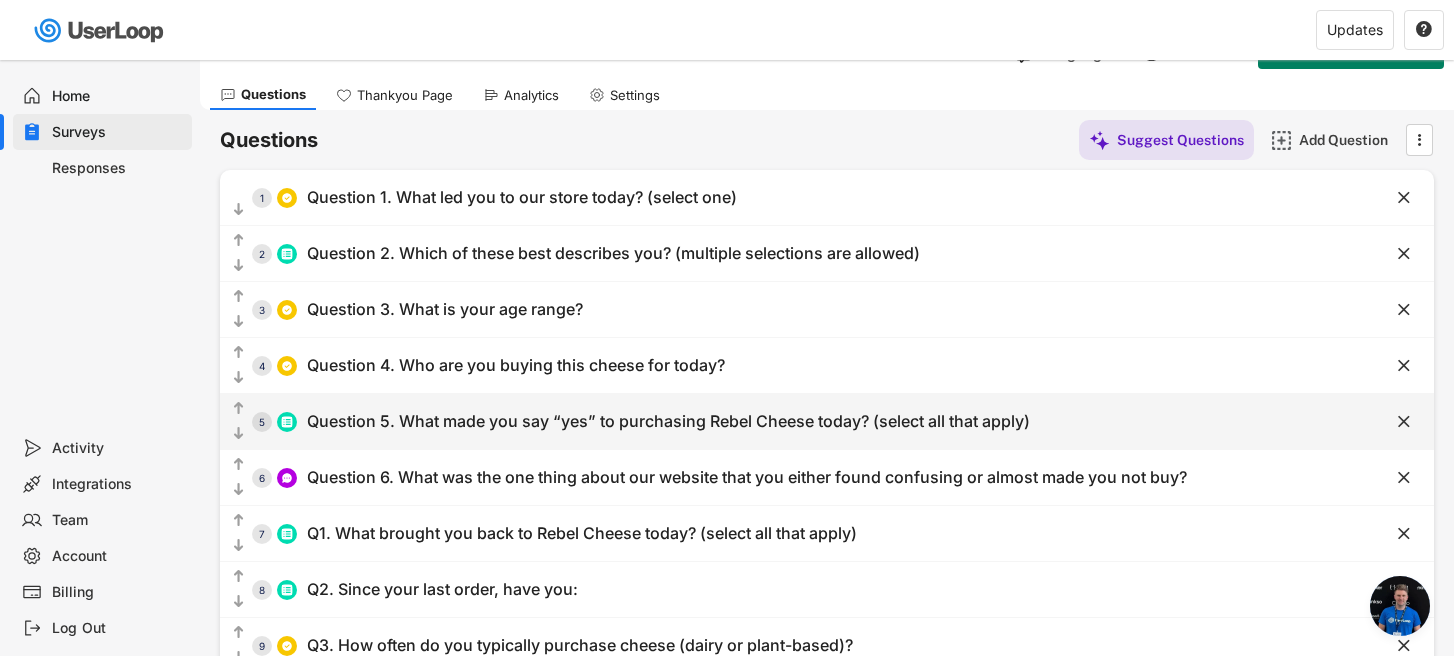 scroll, scrollTop: 0, scrollLeft: 0, axis: both 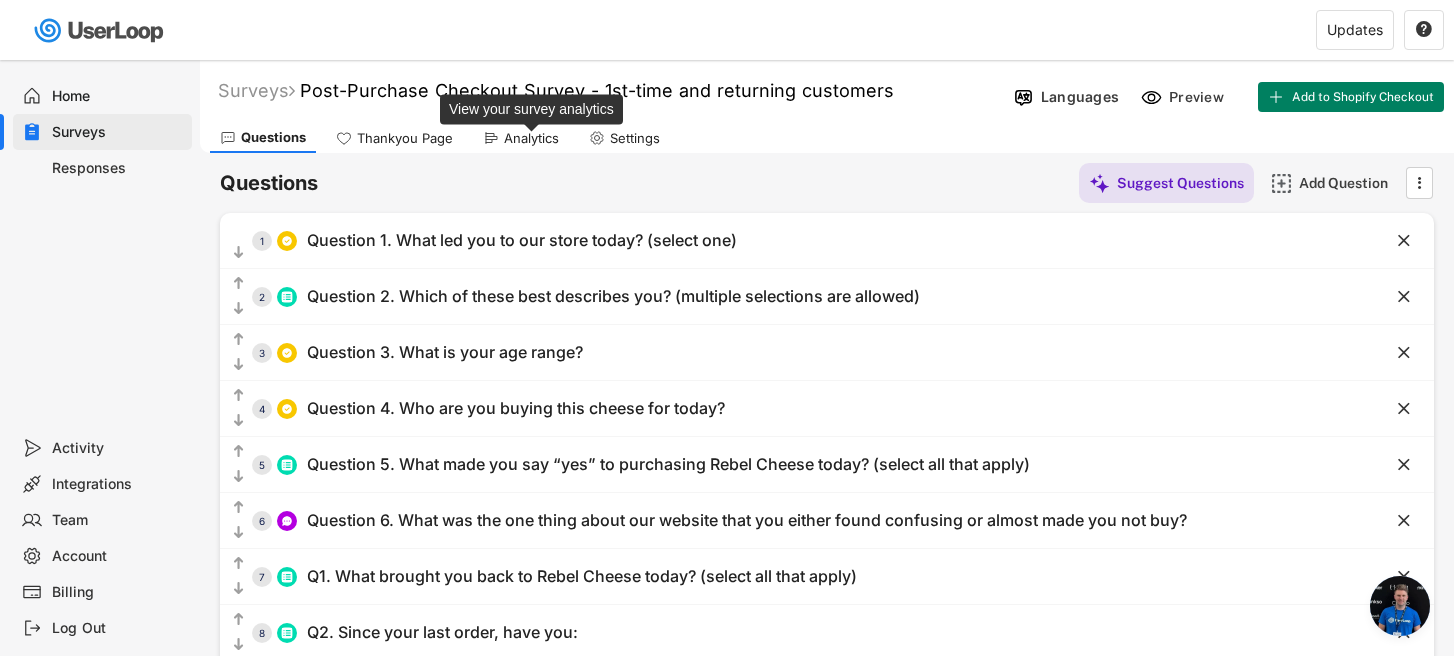 click on "Analytics" at bounding box center (531, 138) 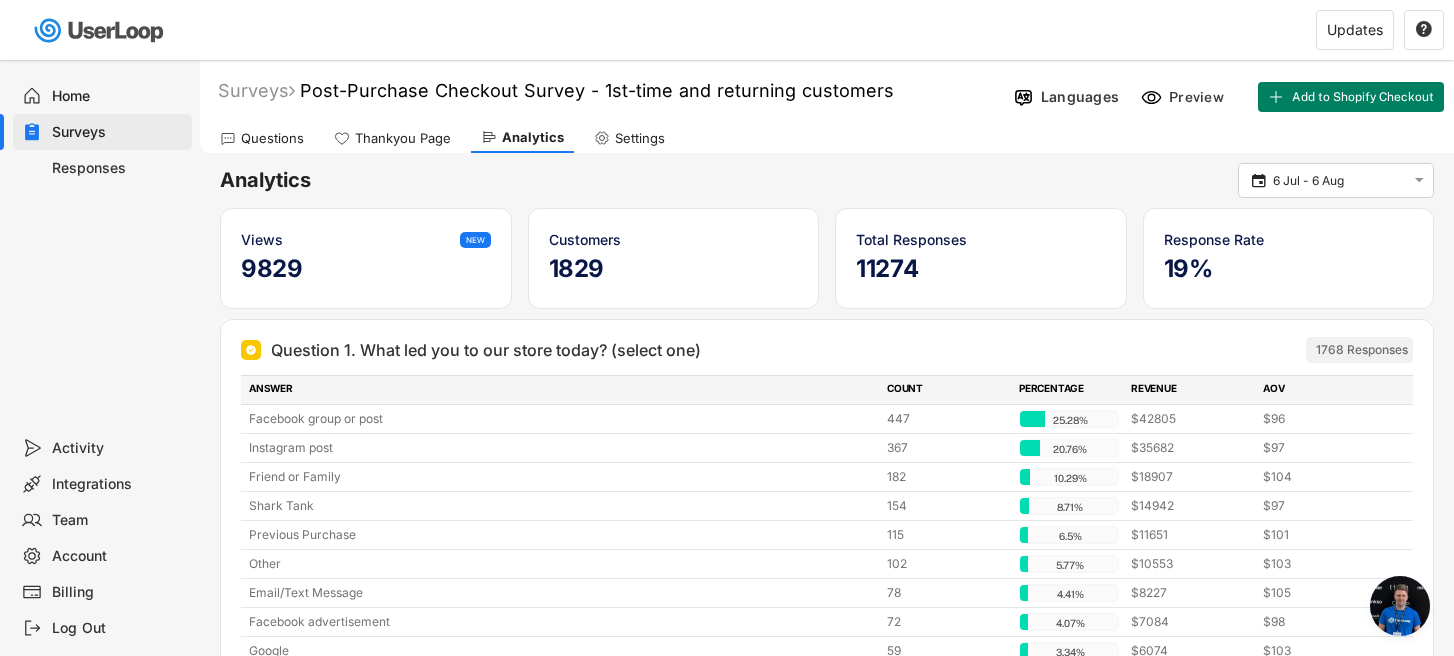 scroll, scrollTop: 1, scrollLeft: 0, axis: vertical 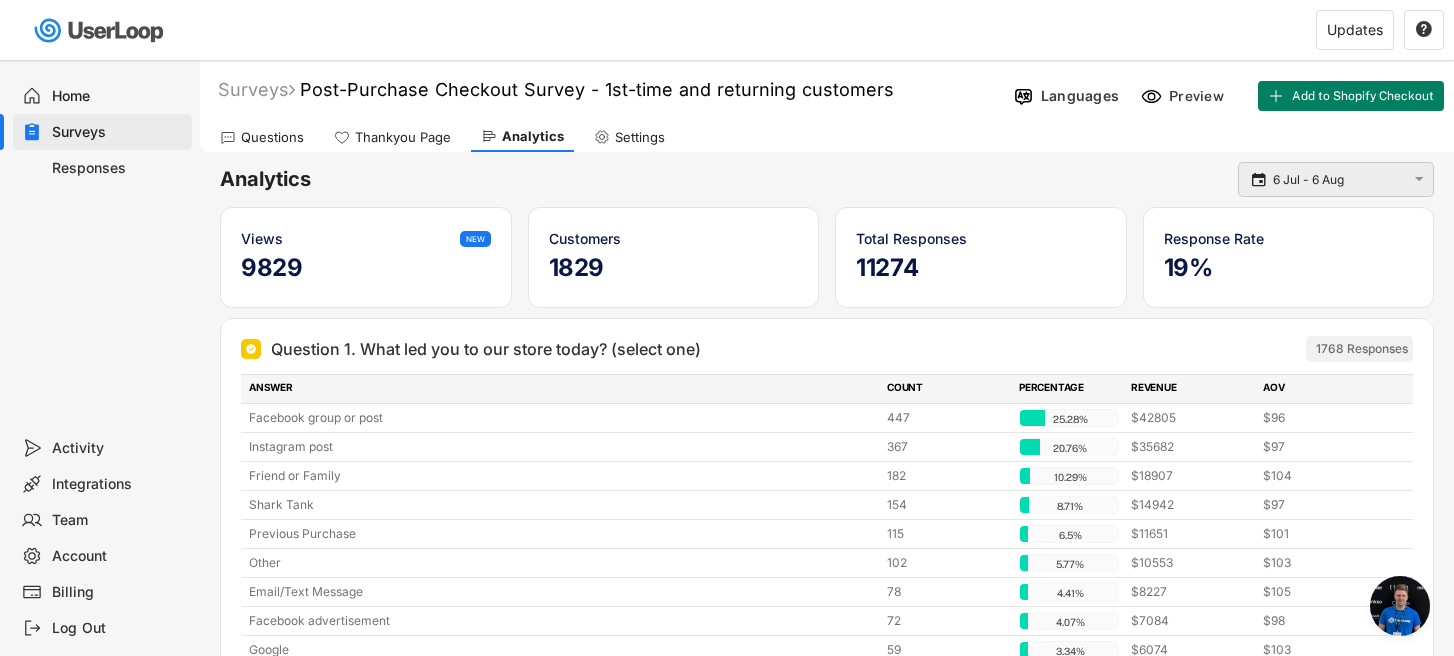 click on "6 Jul - 6 Aug" at bounding box center [1339, 180] 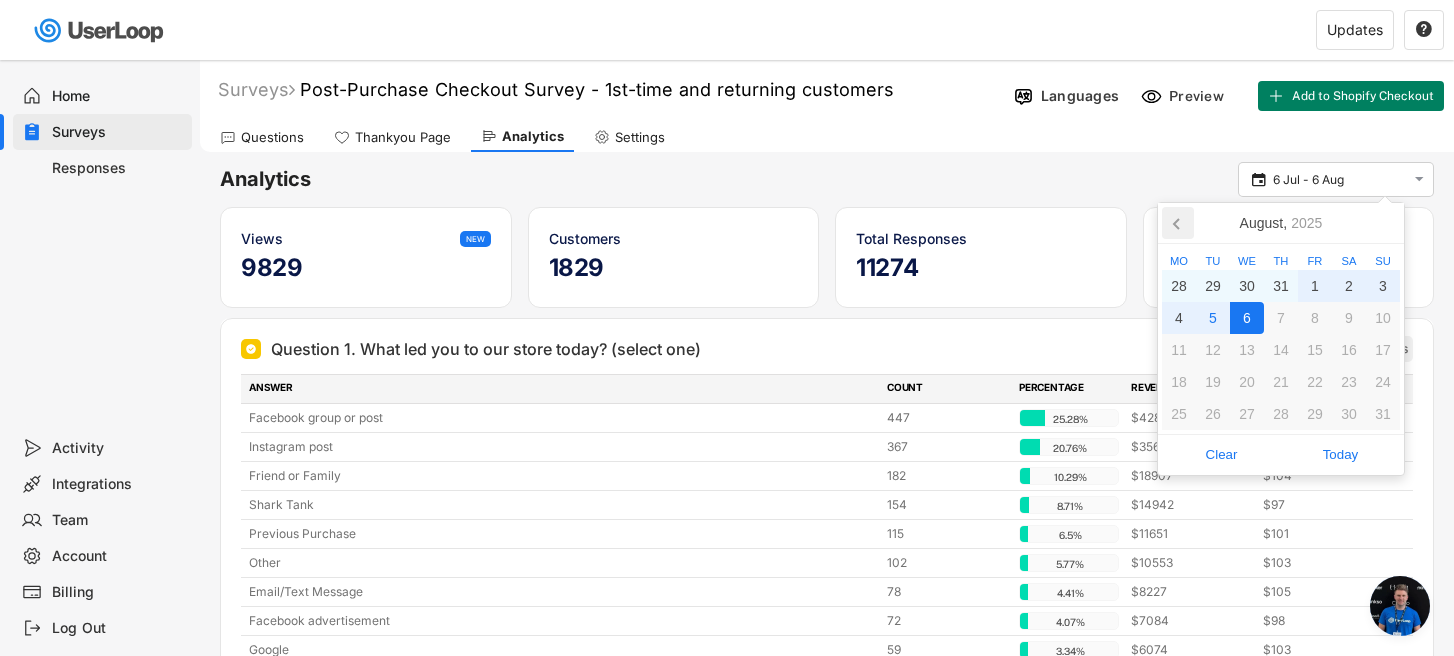 click 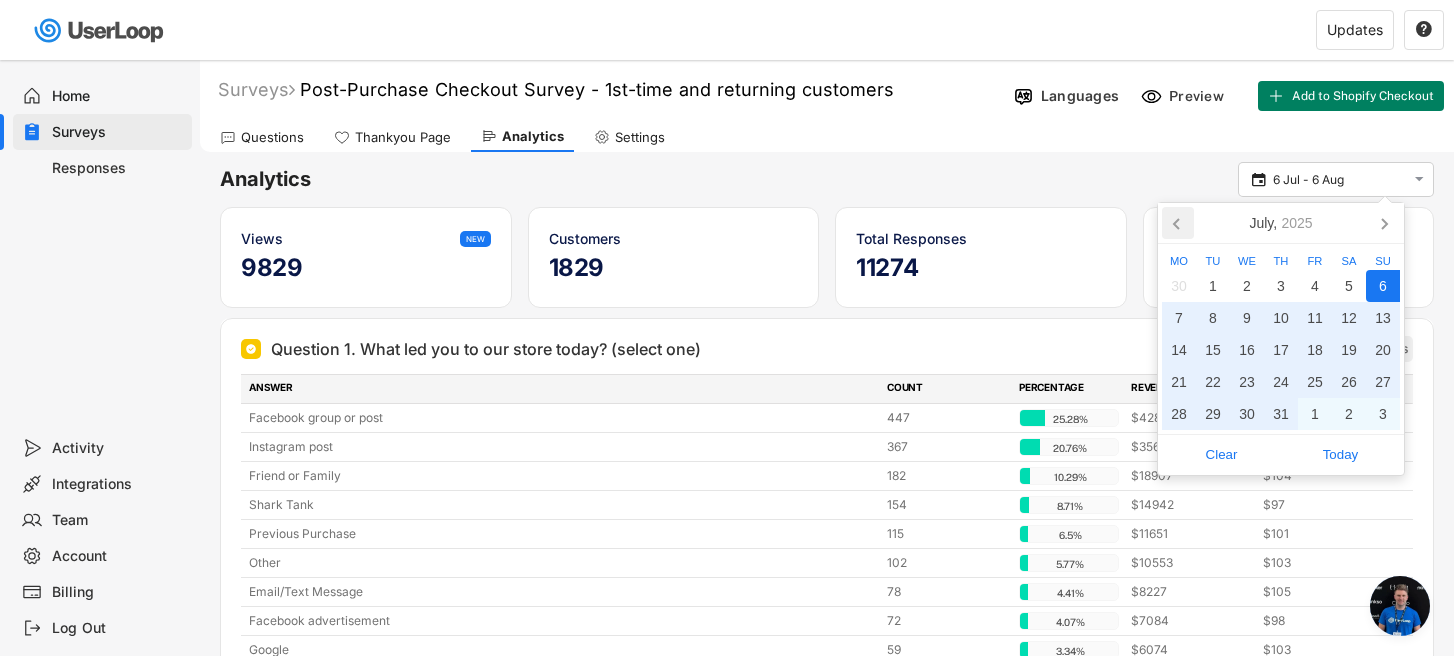 click 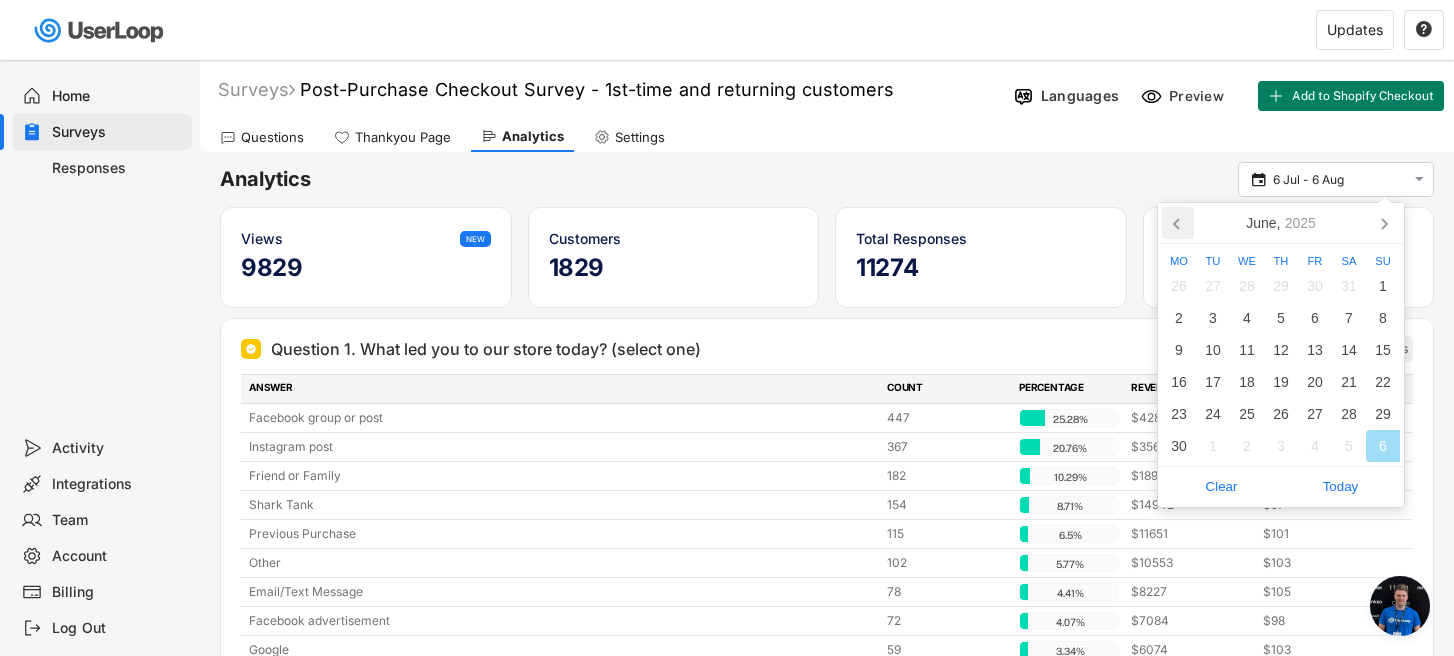 click 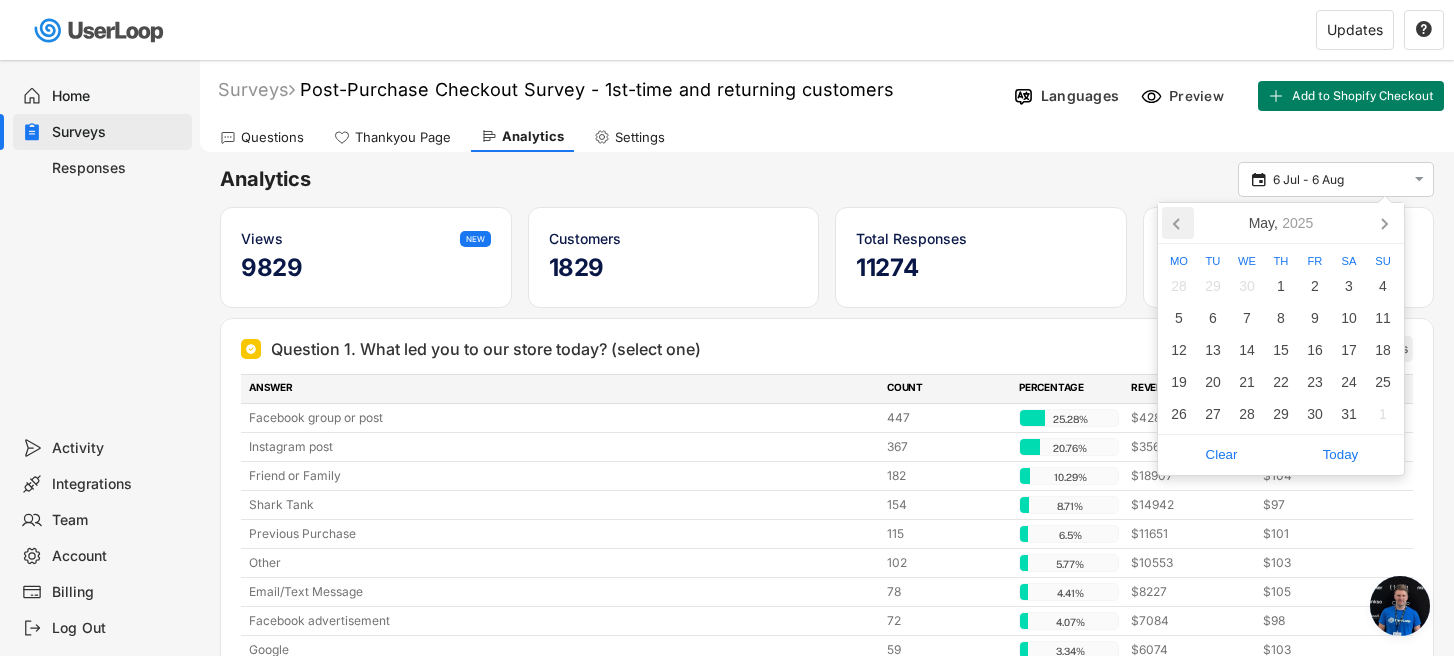 click 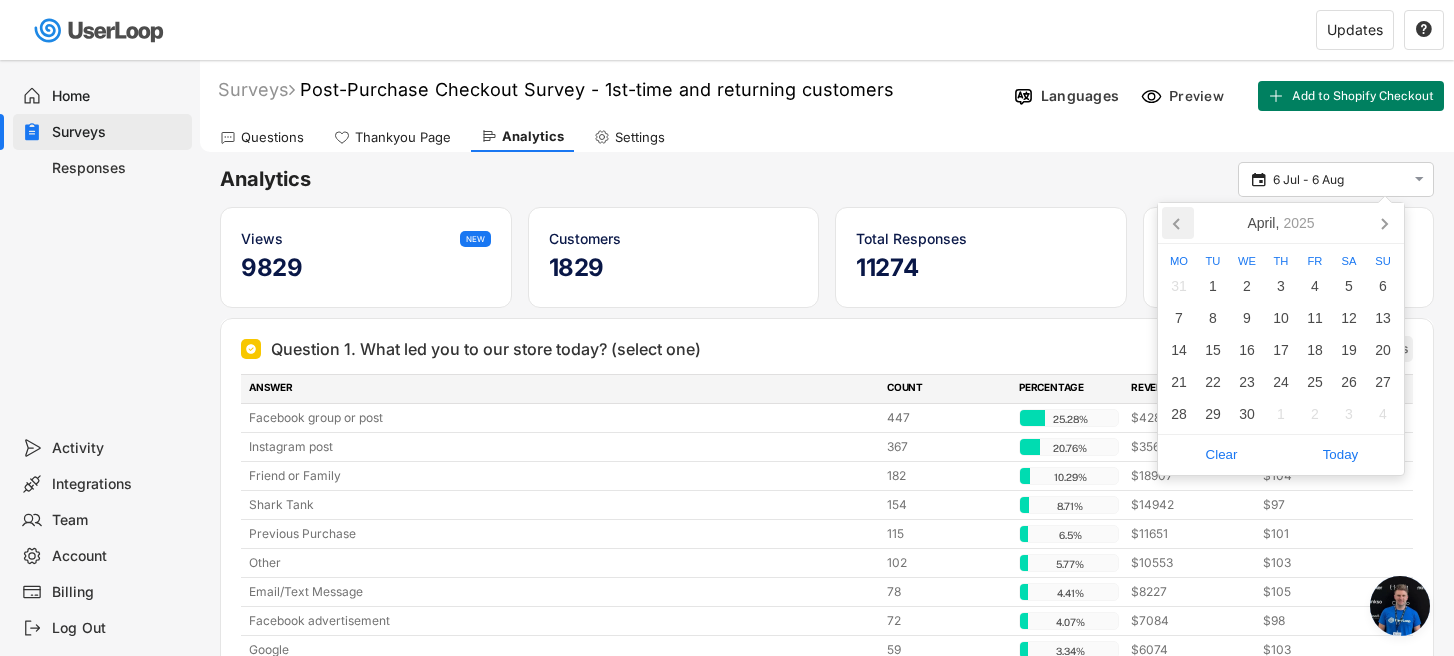 click 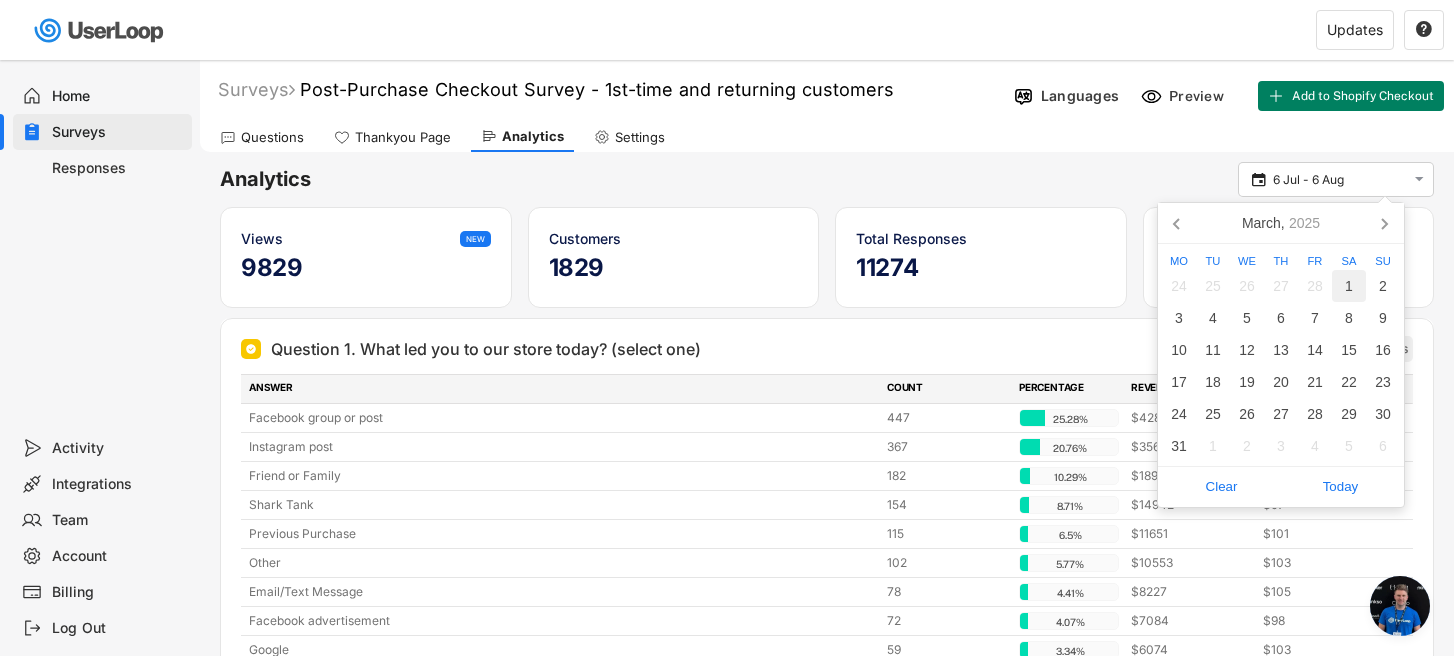click on "1" at bounding box center [1349, 286] 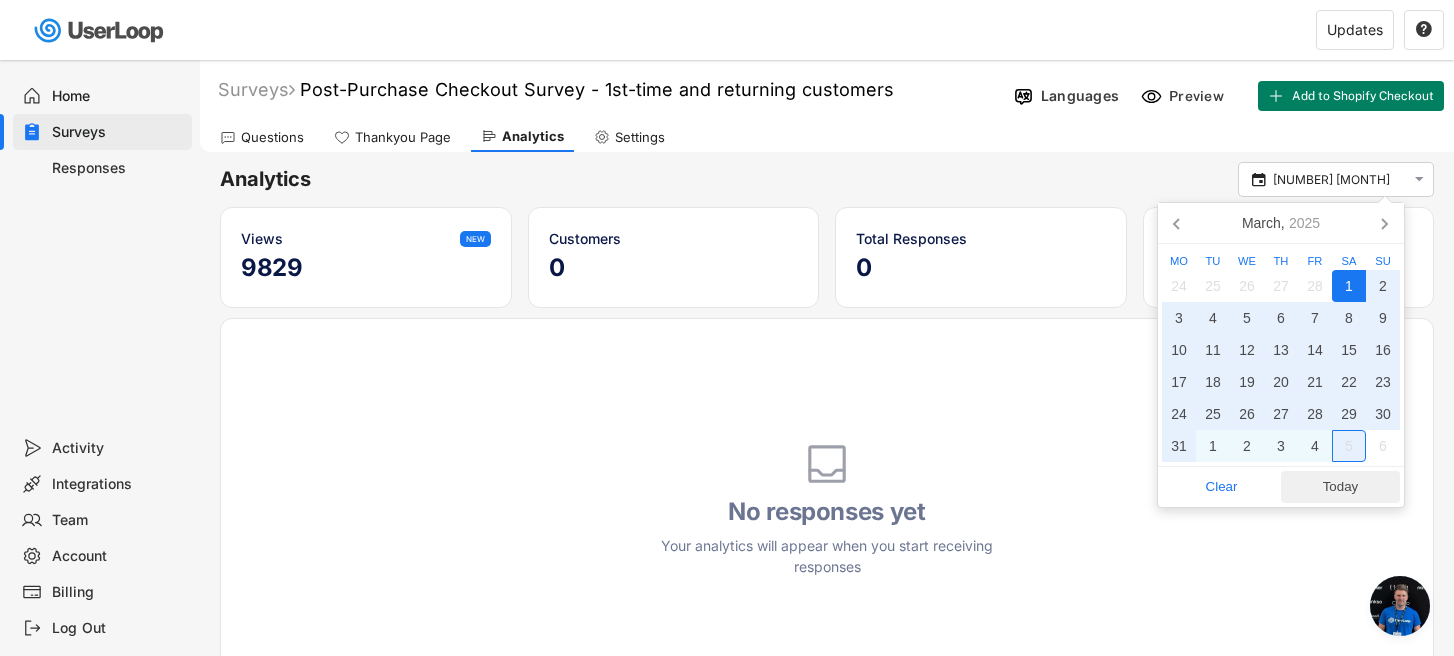 click on "Today" at bounding box center [1340, 487] 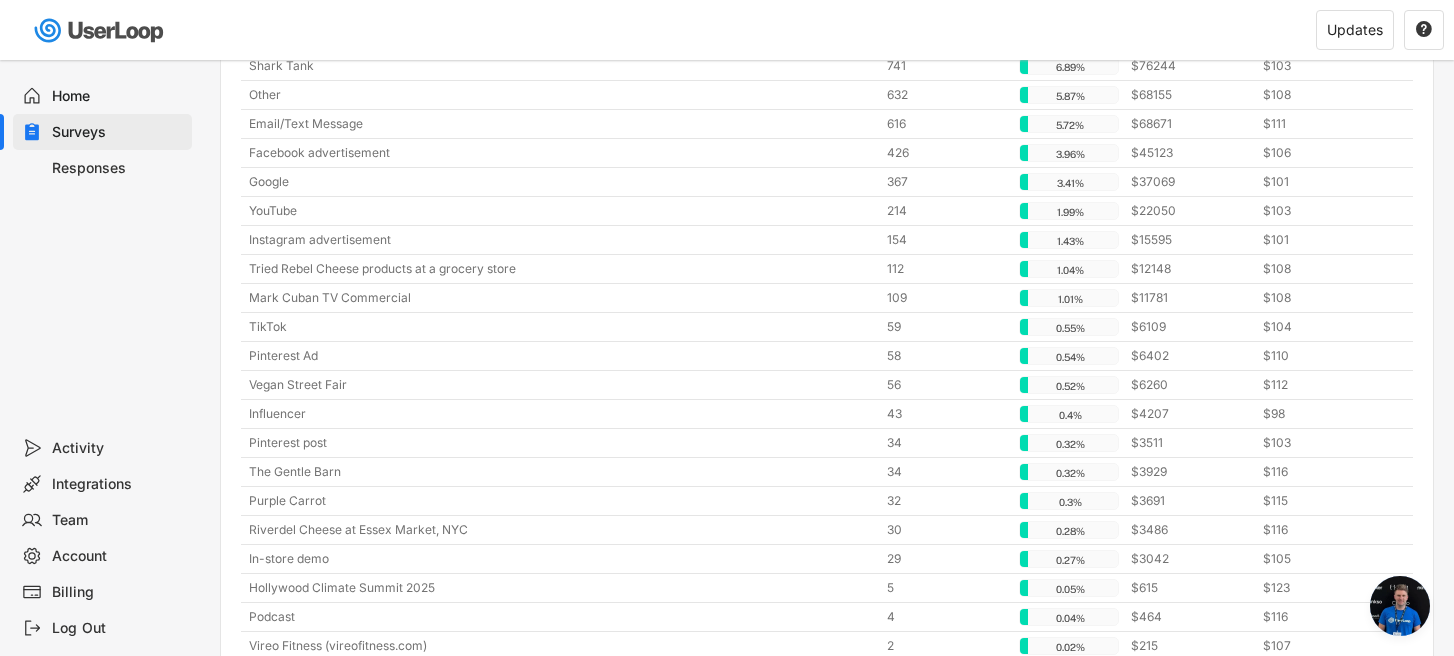 scroll, scrollTop: 468, scrollLeft: 0, axis: vertical 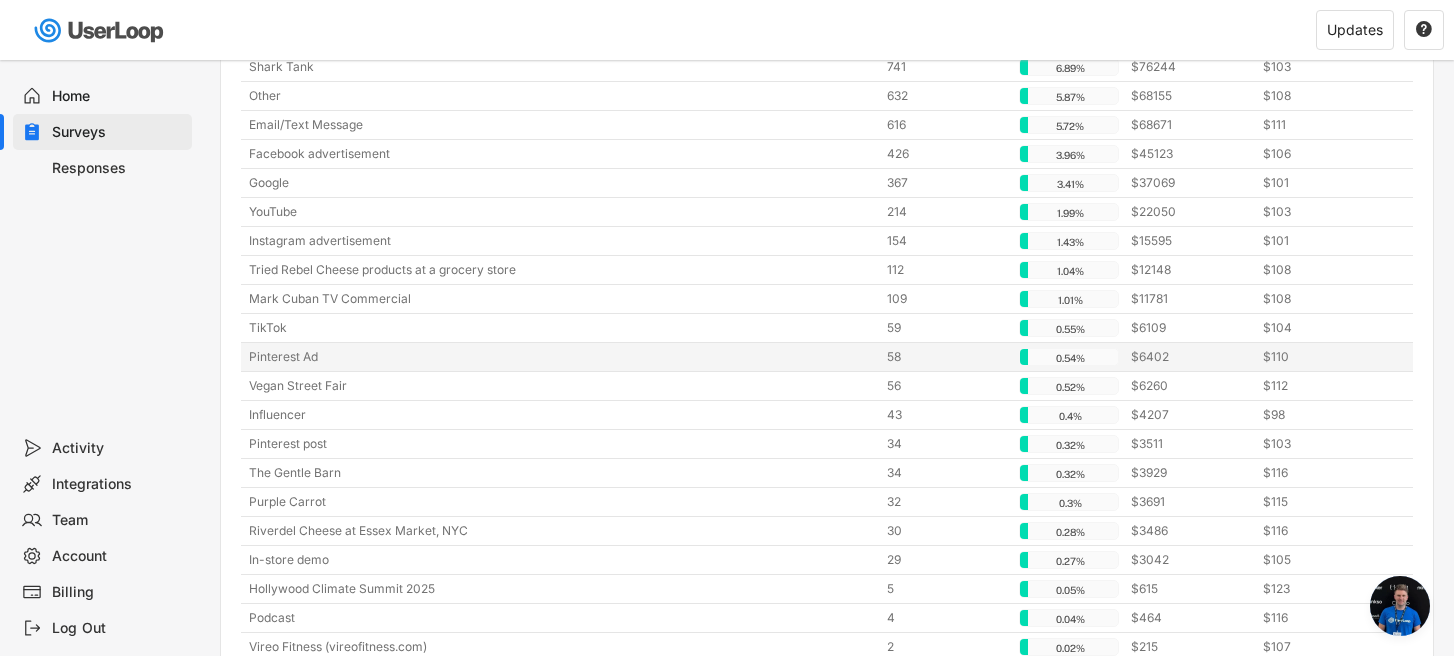 click on "Pinterest Ad" at bounding box center [562, 357] 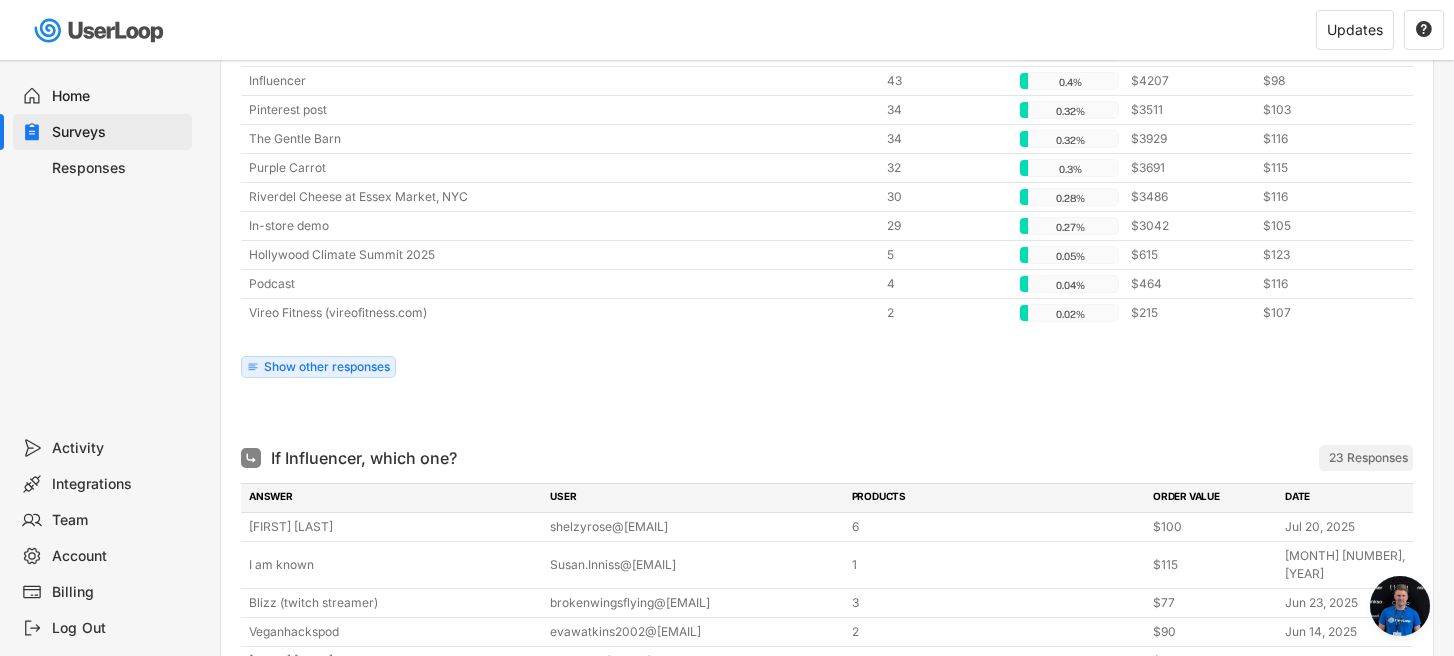scroll, scrollTop: 805, scrollLeft: 0, axis: vertical 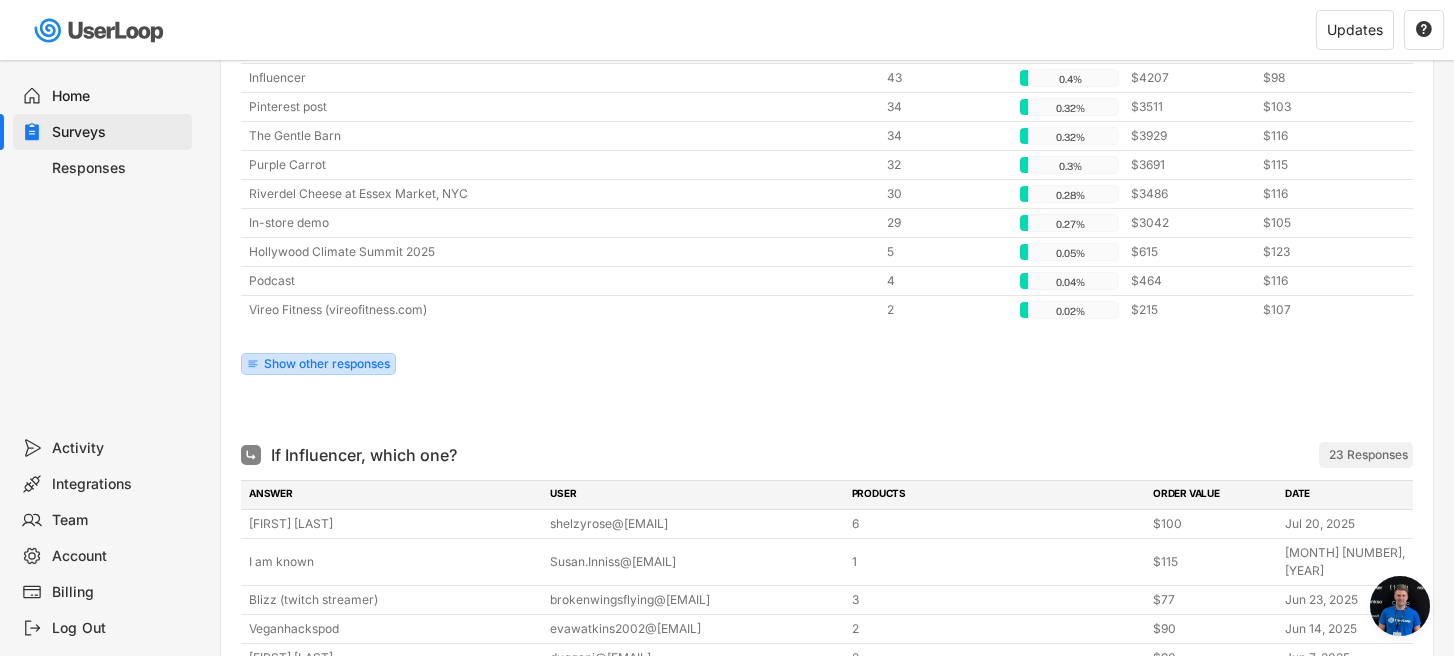 click on "Show other responses" at bounding box center [327, 364] 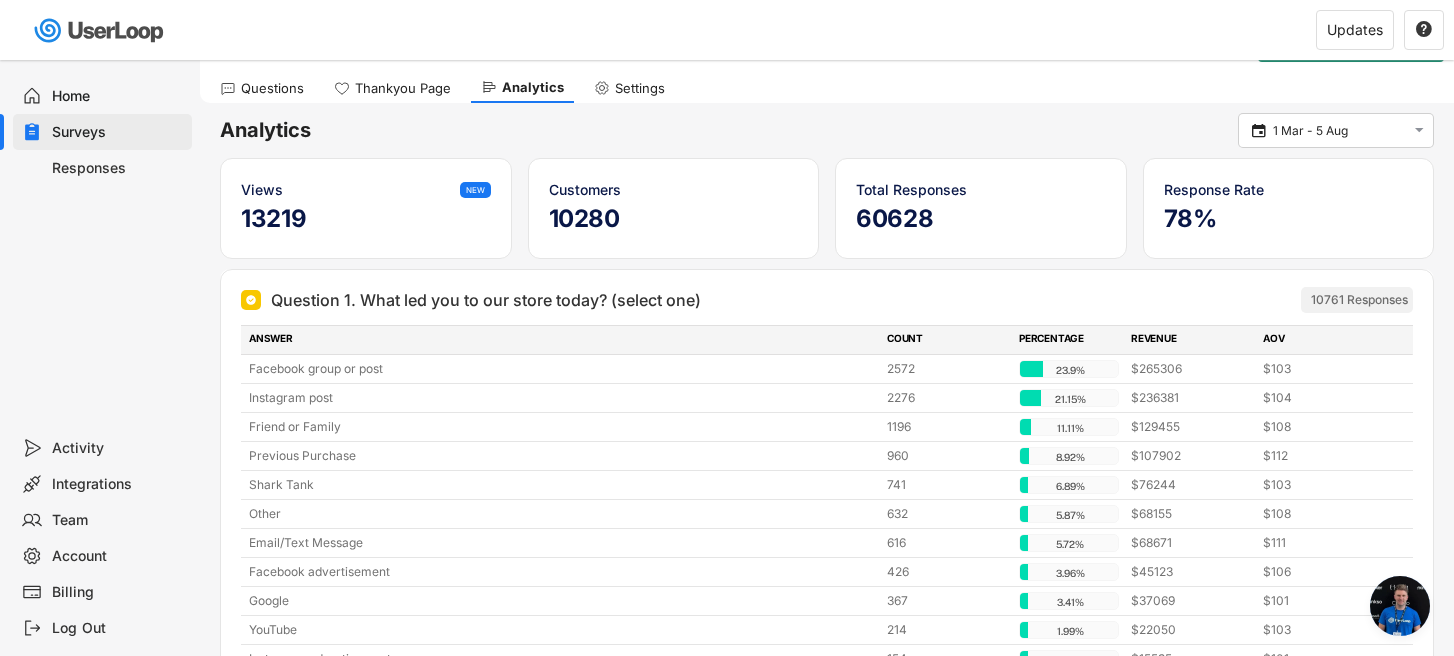 scroll, scrollTop: 0, scrollLeft: 0, axis: both 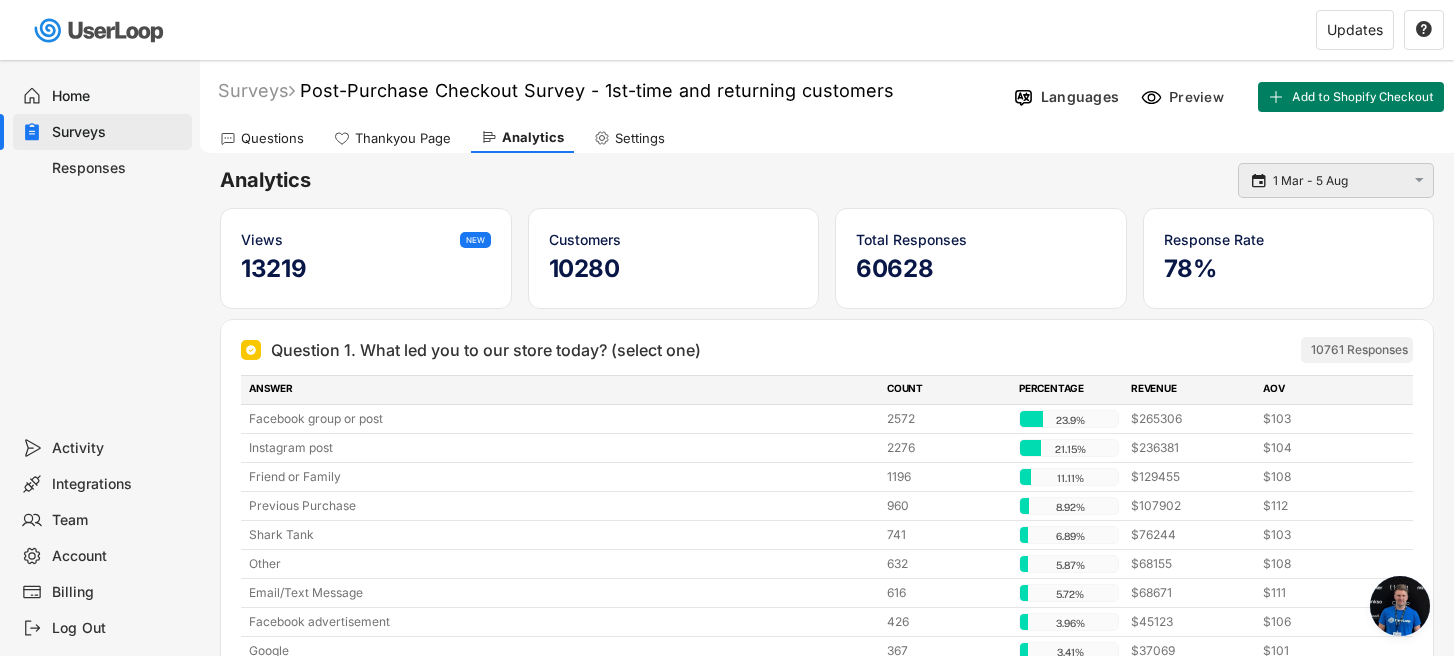 click on "1 Mar - 5 Aug" at bounding box center [1339, 181] 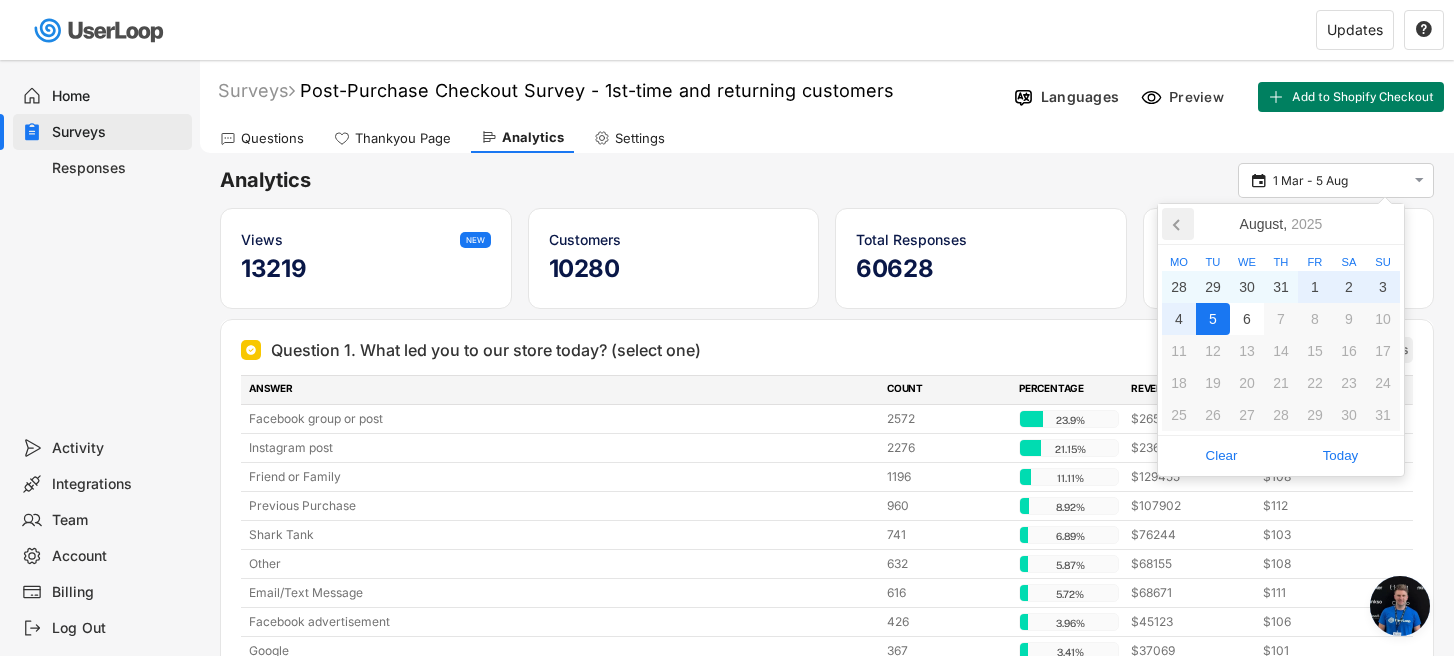 click 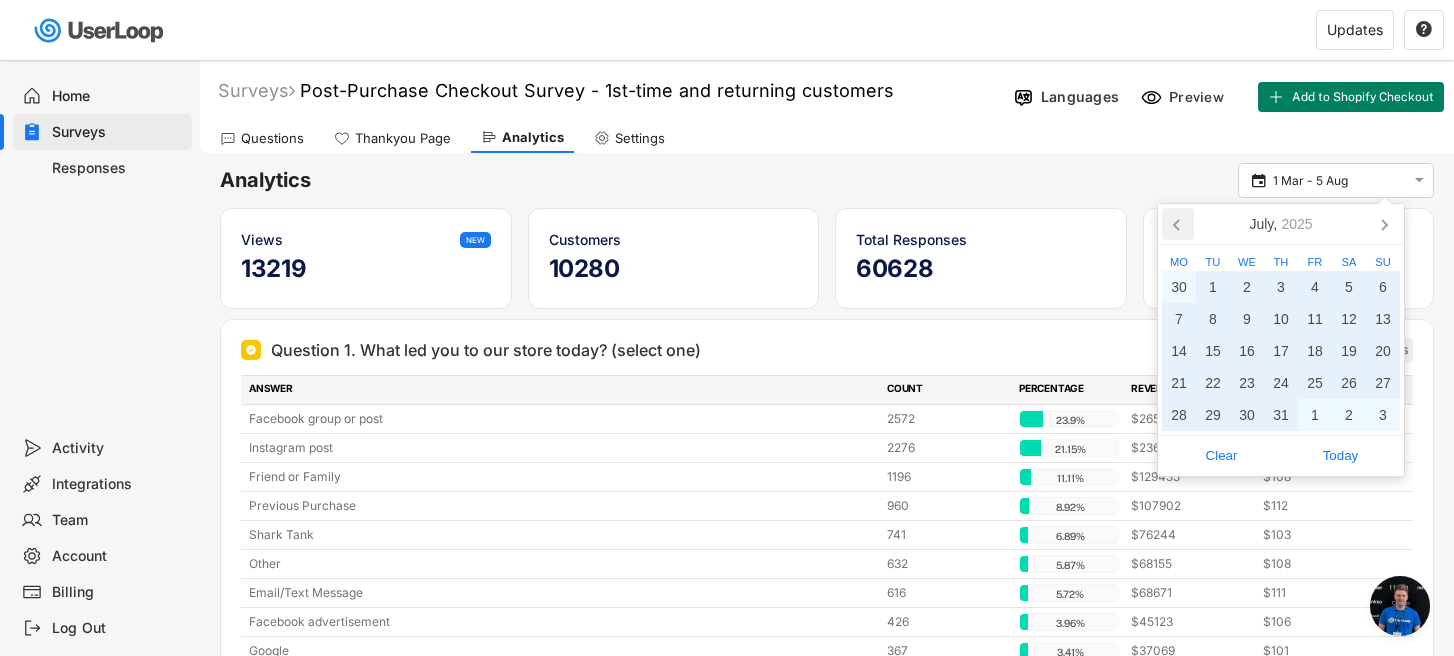 click 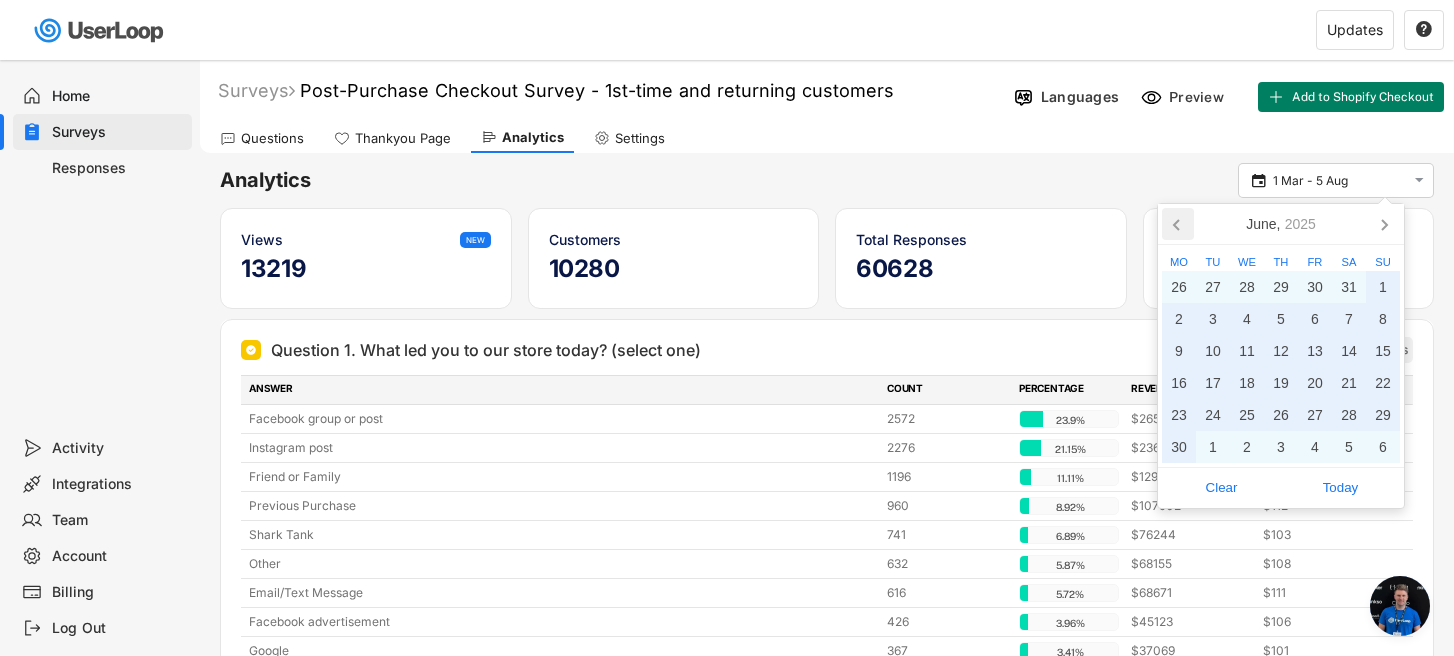click 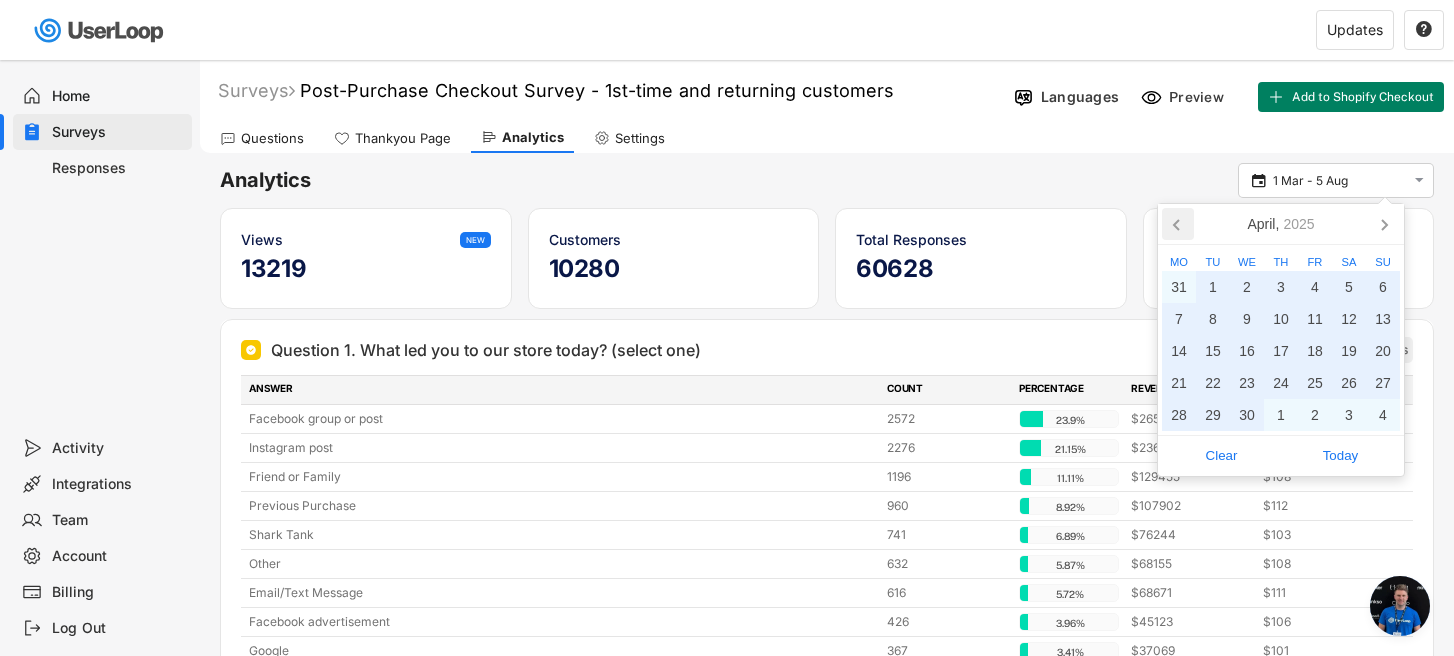 click 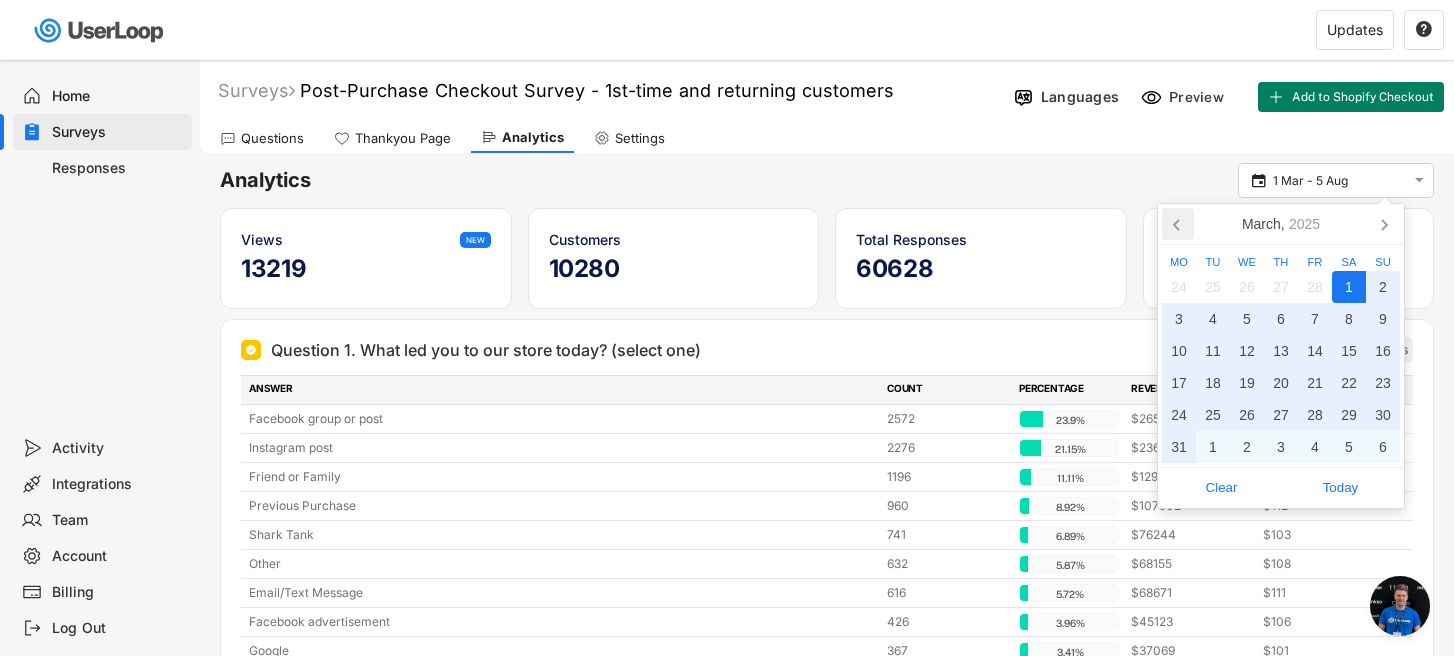 click 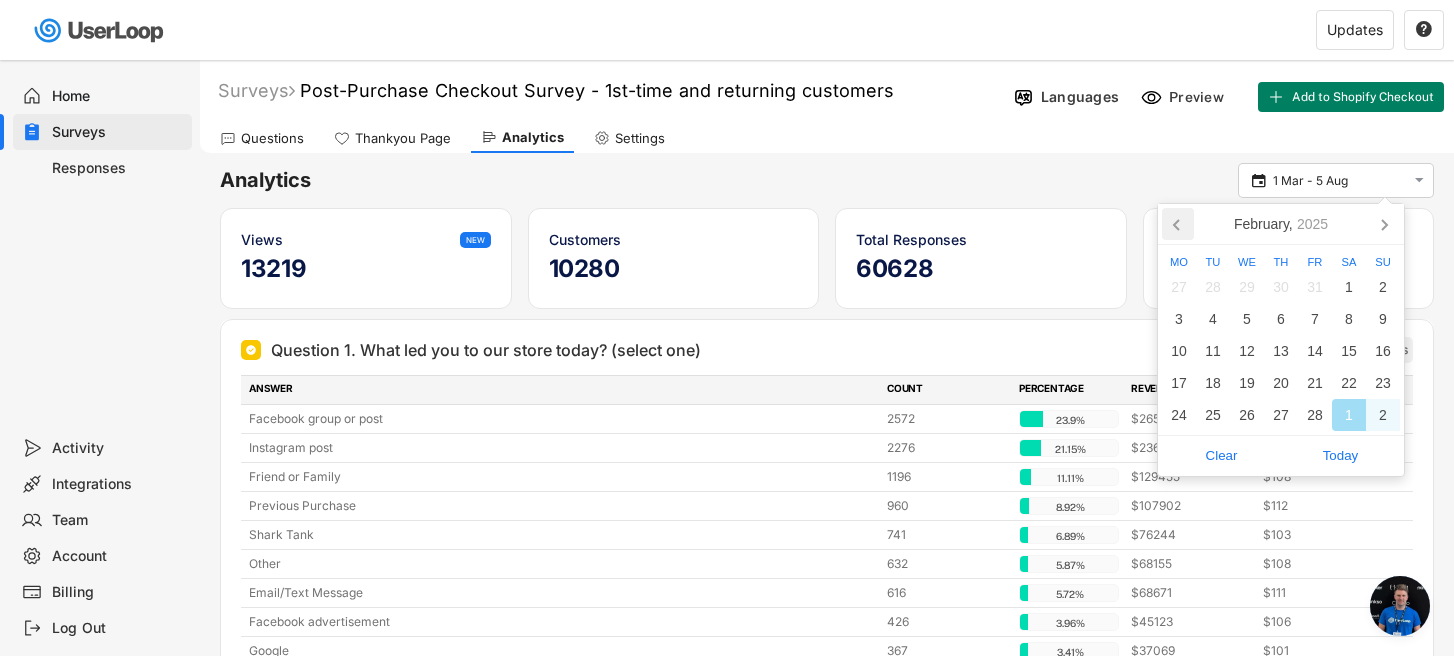 click 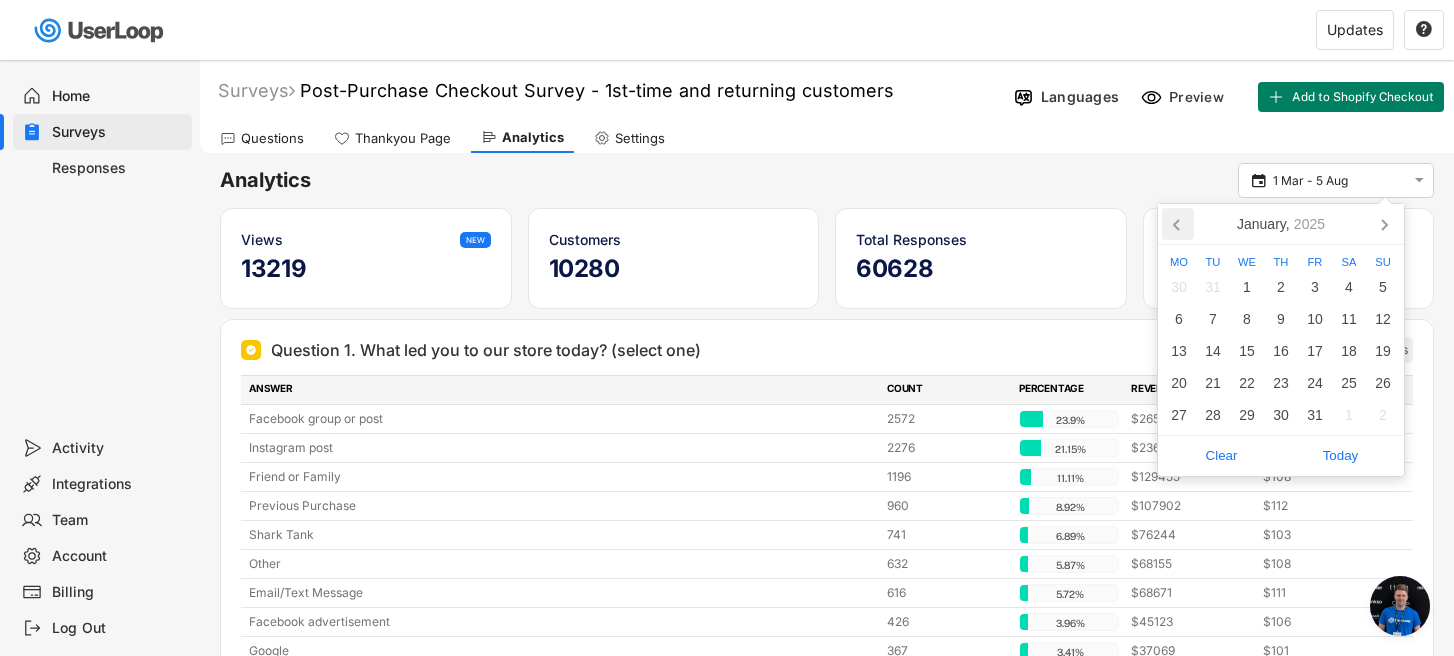 click 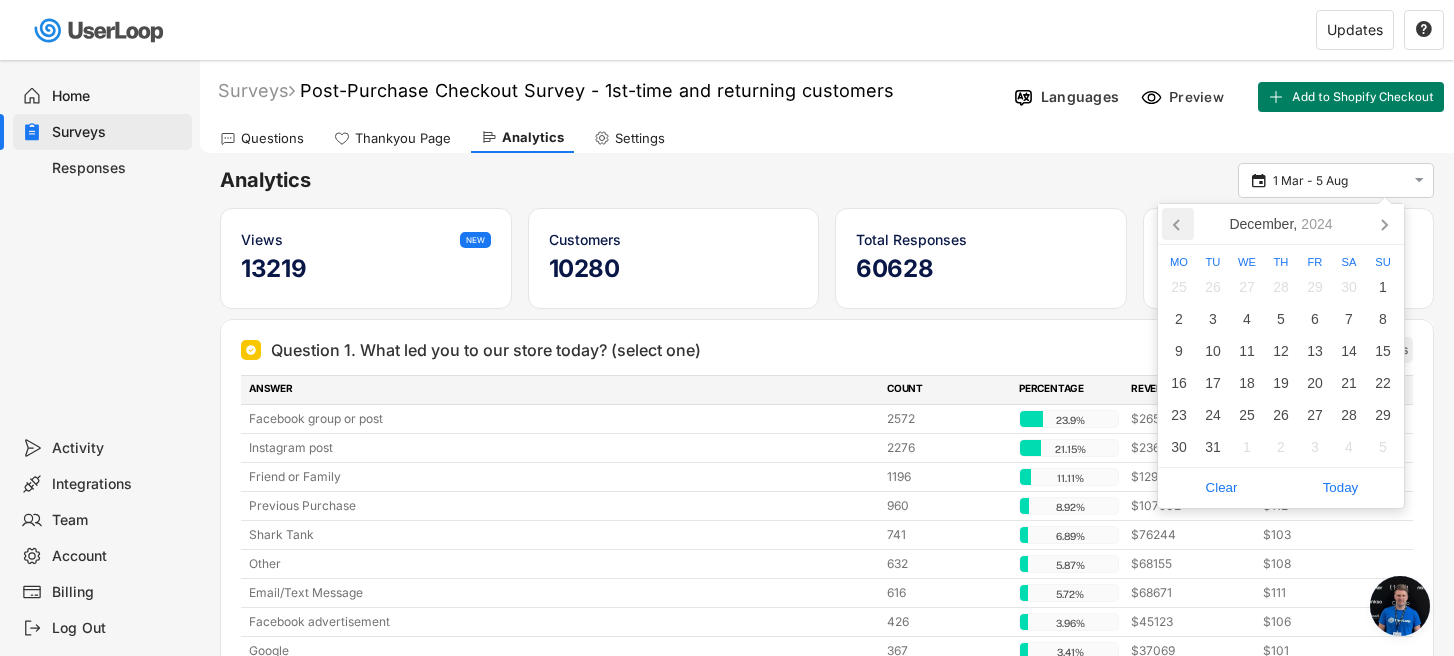 click 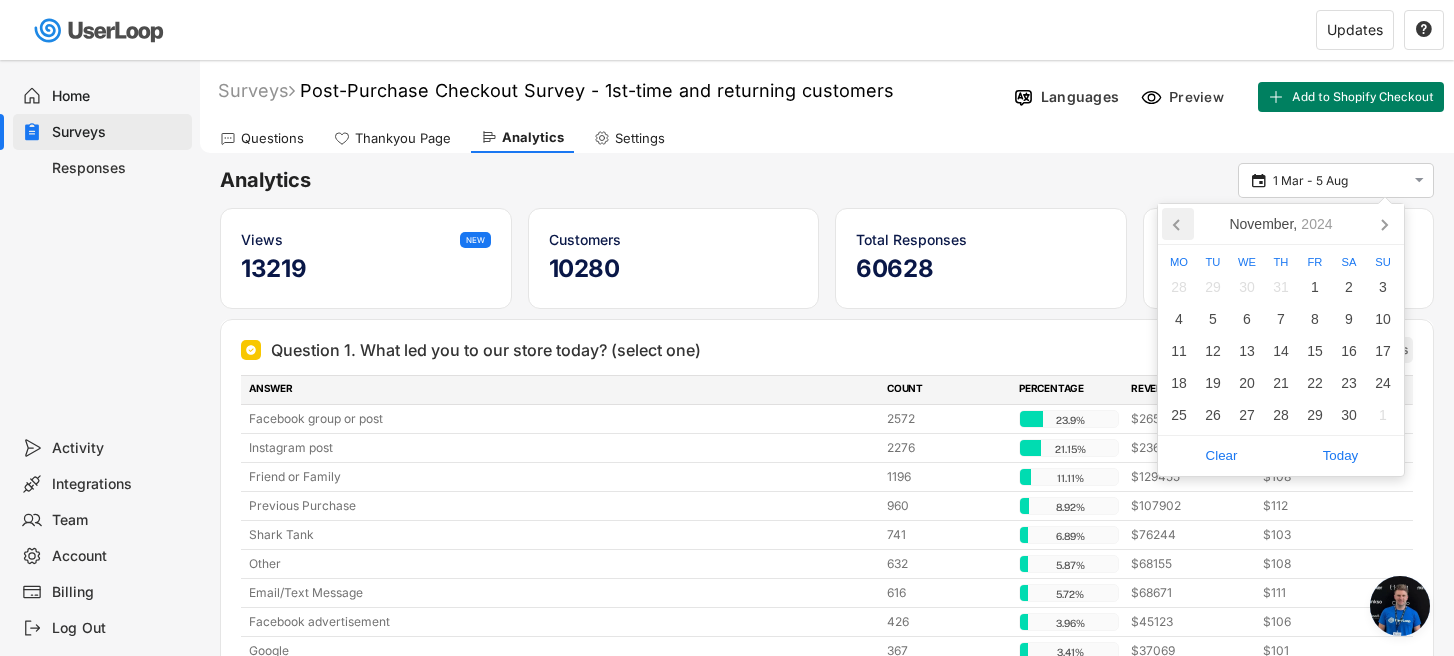 click 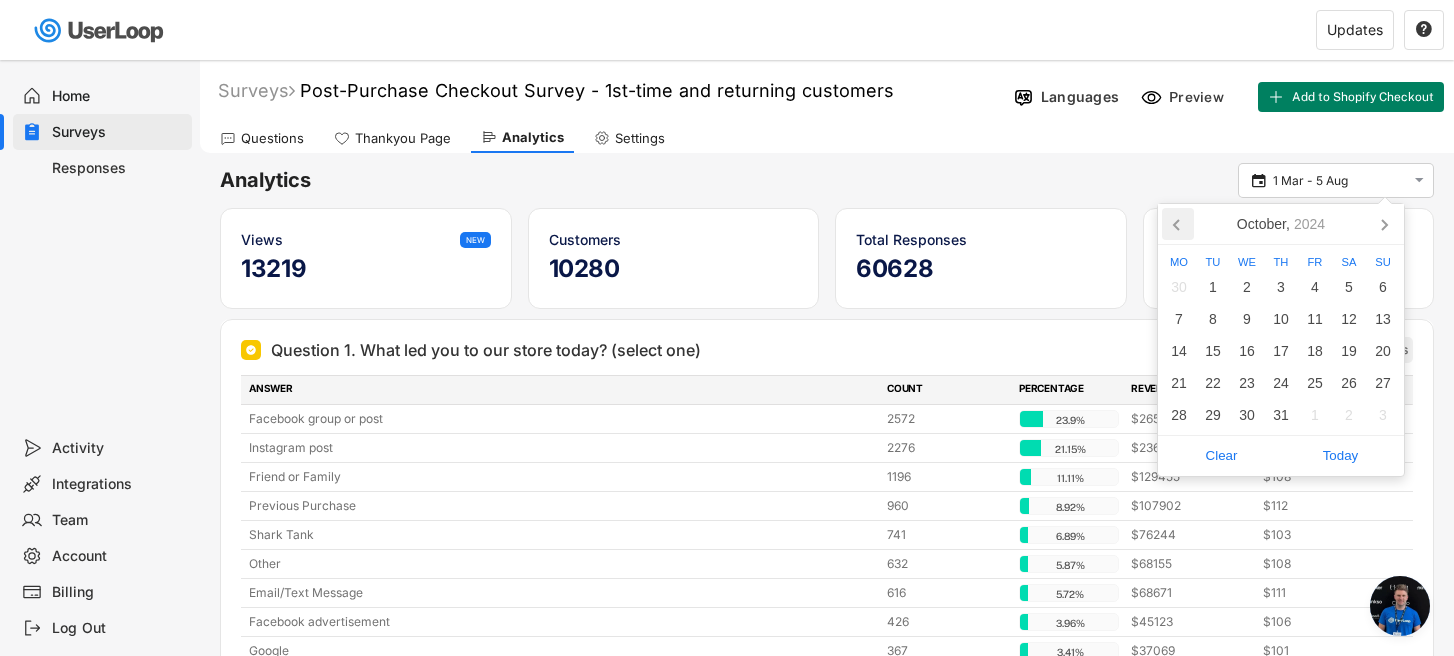 click 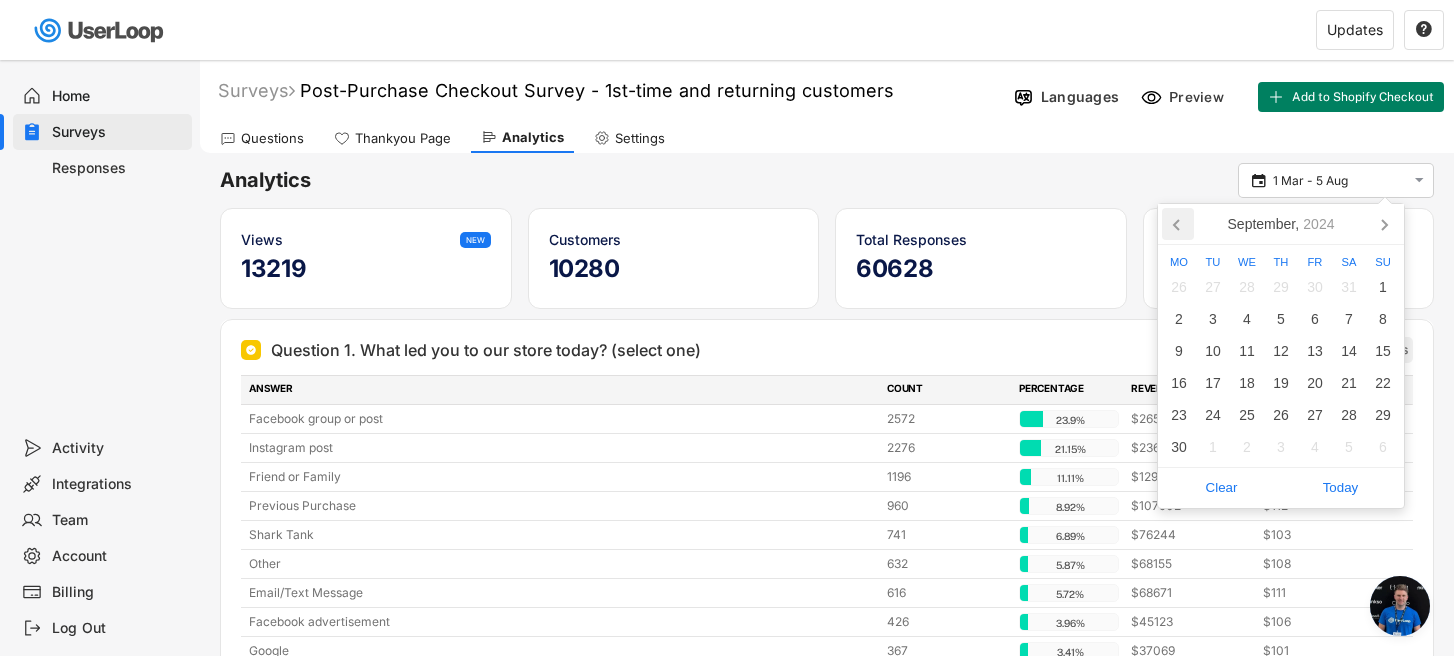 click 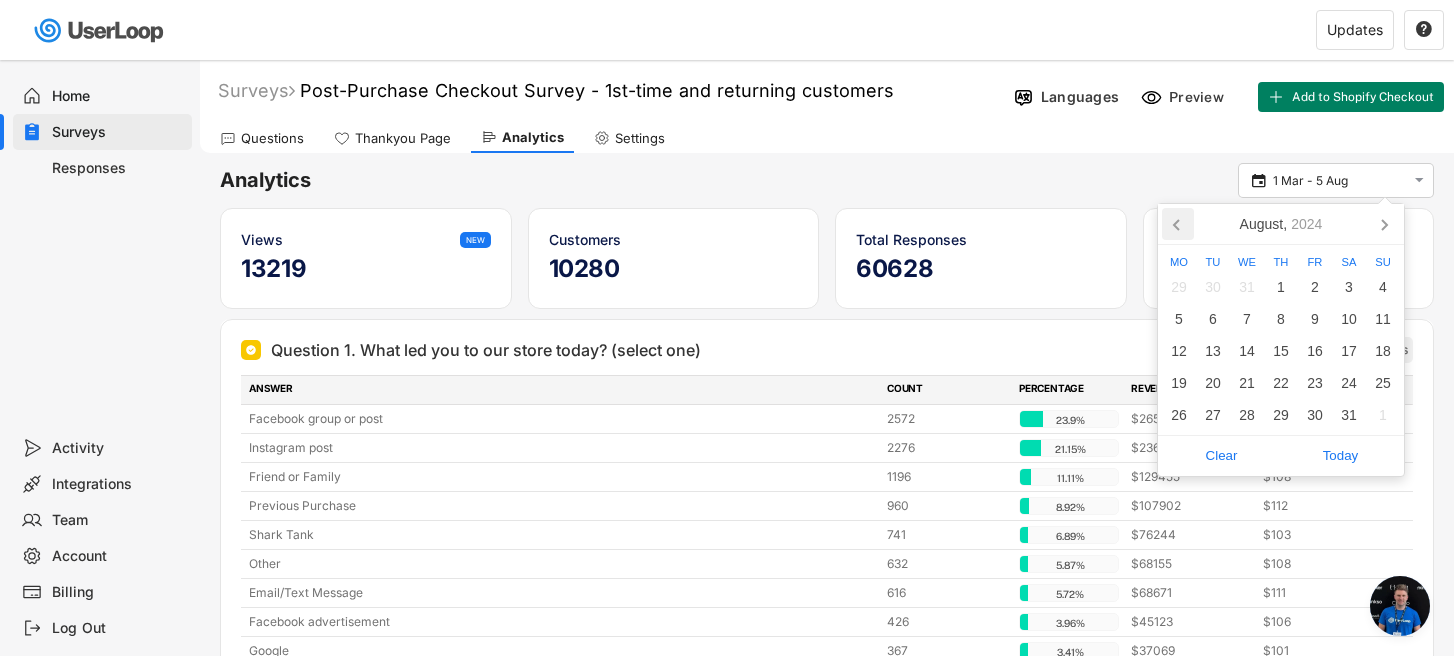 click 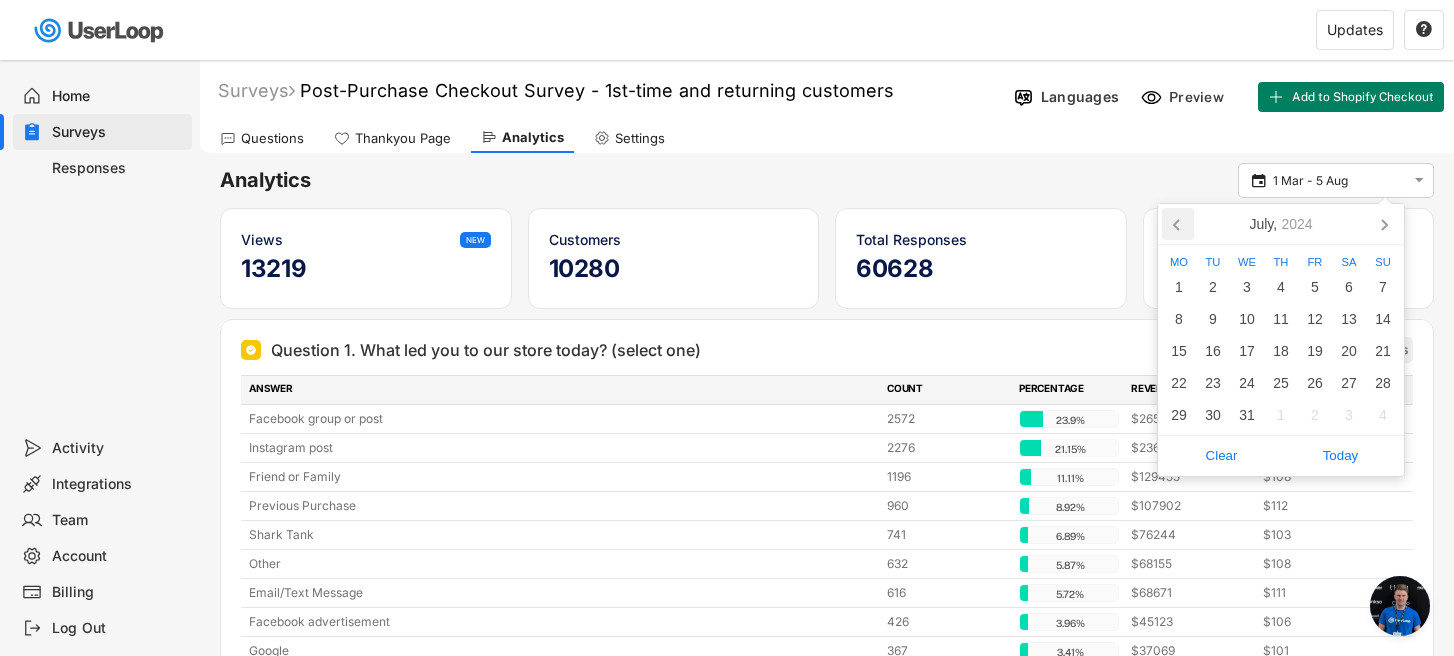 click 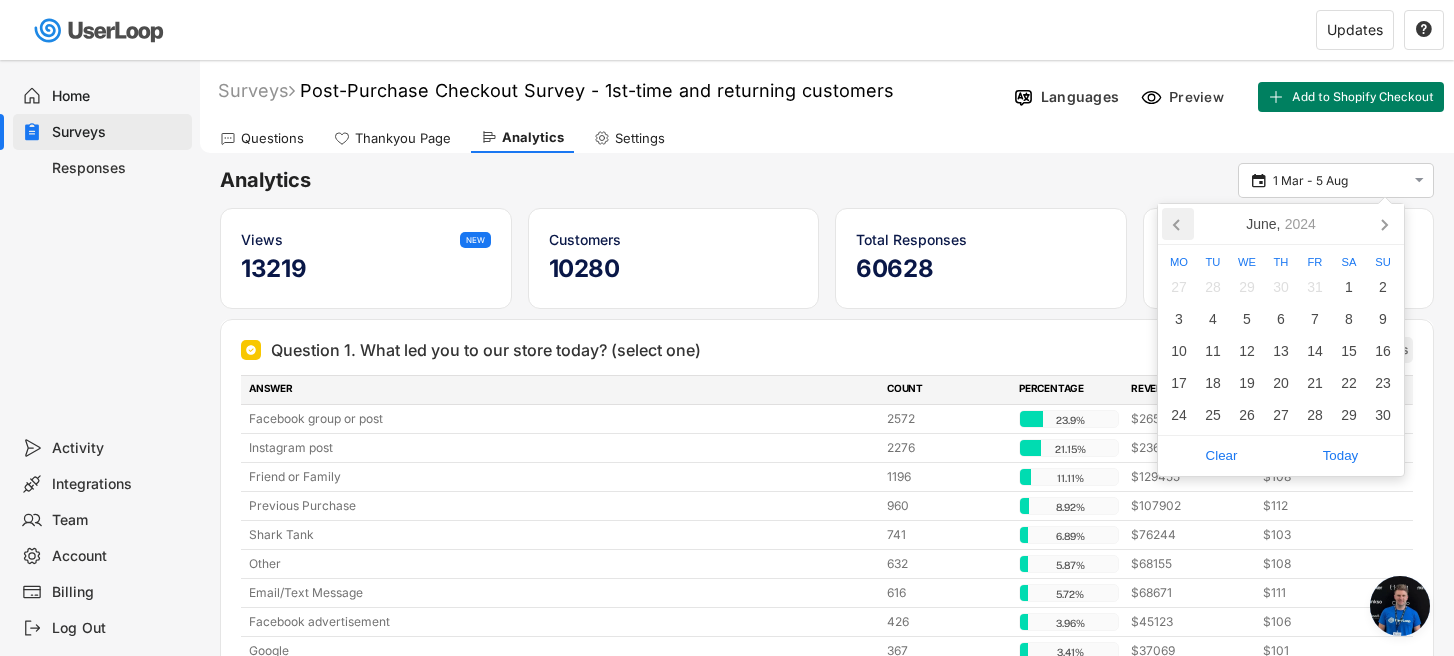 click 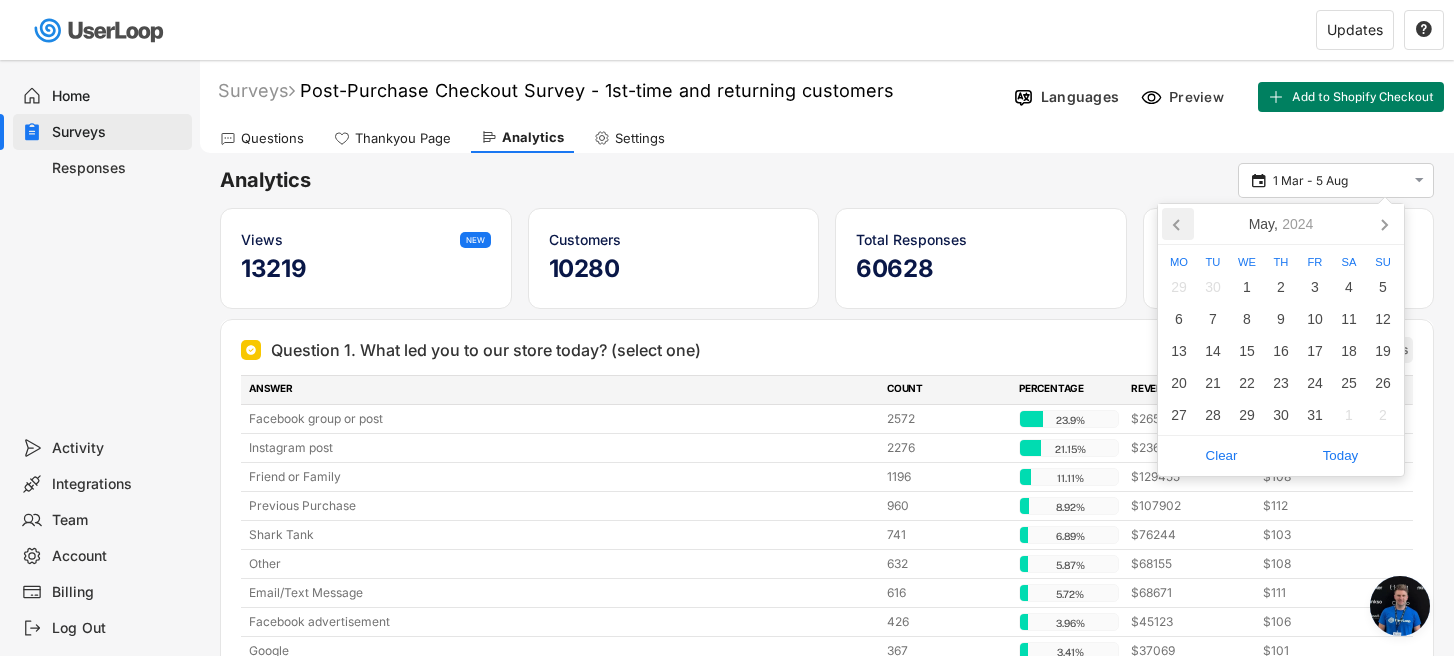 click 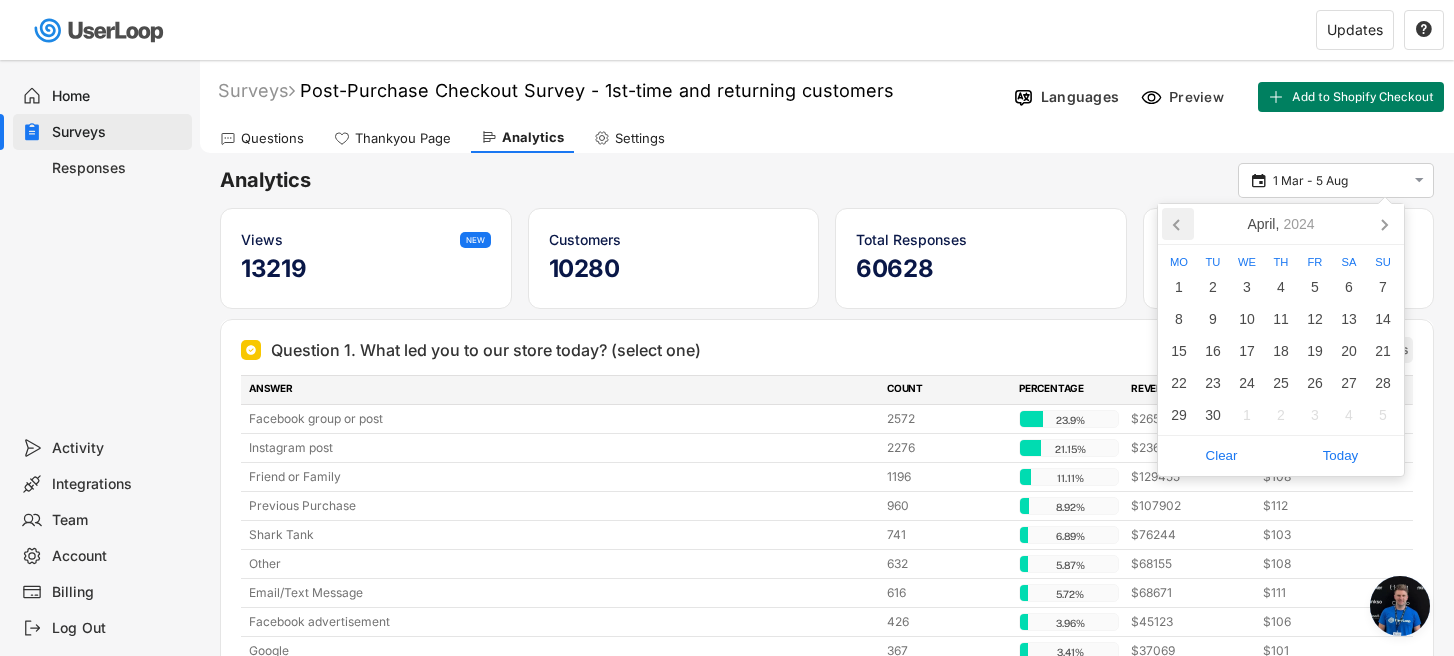 click 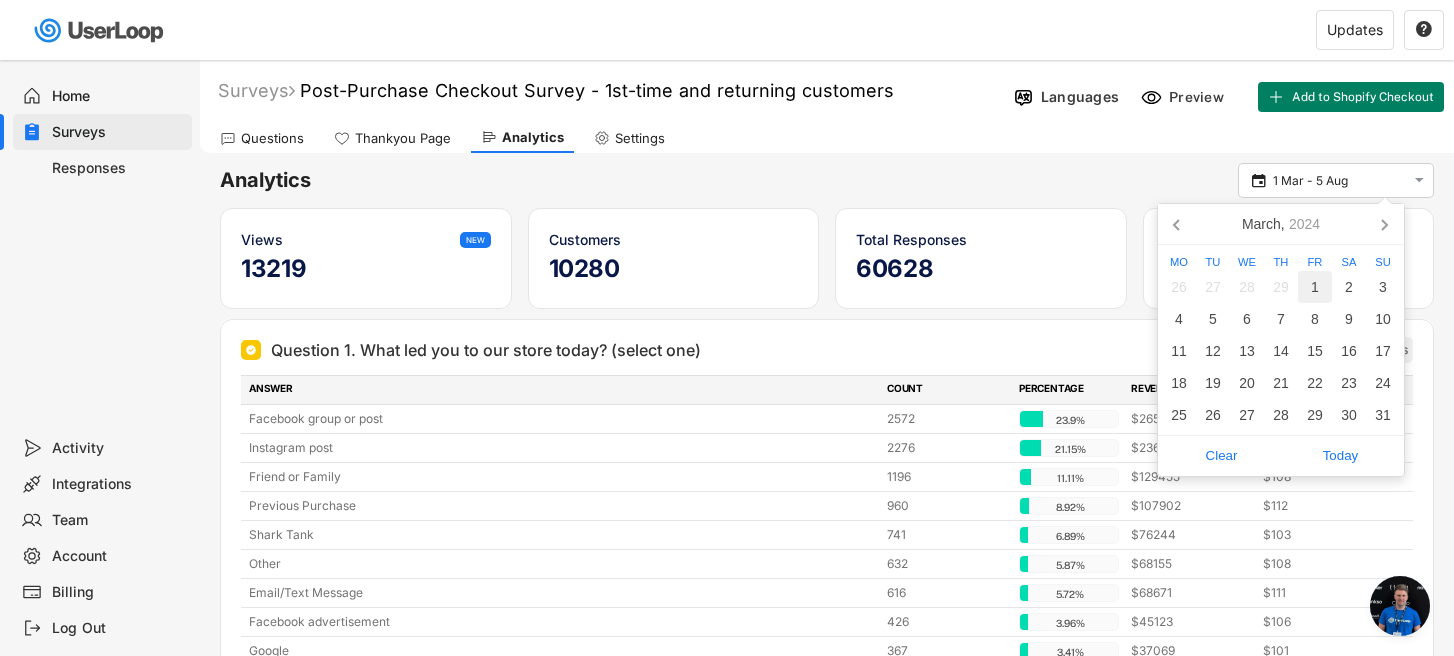 click on "1" at bounding box center [1315, 287] 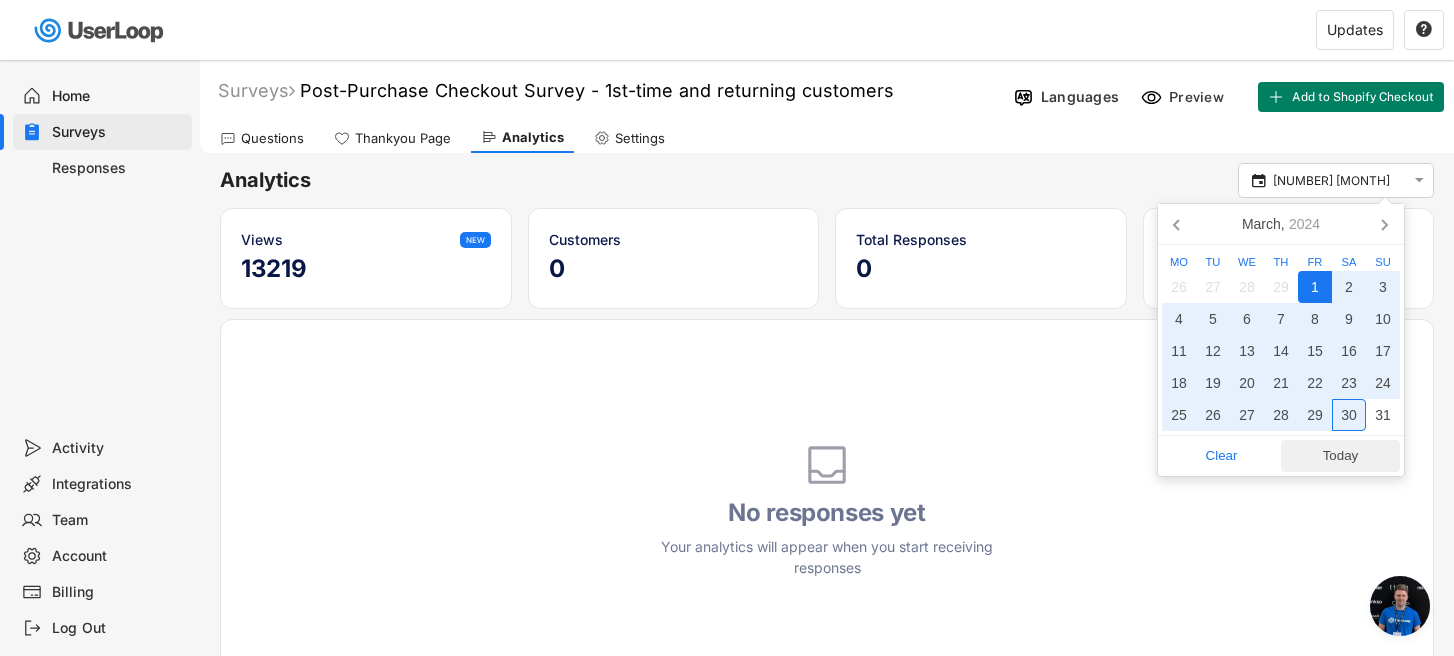 click on "Today" at bounding box center [1340, 456] 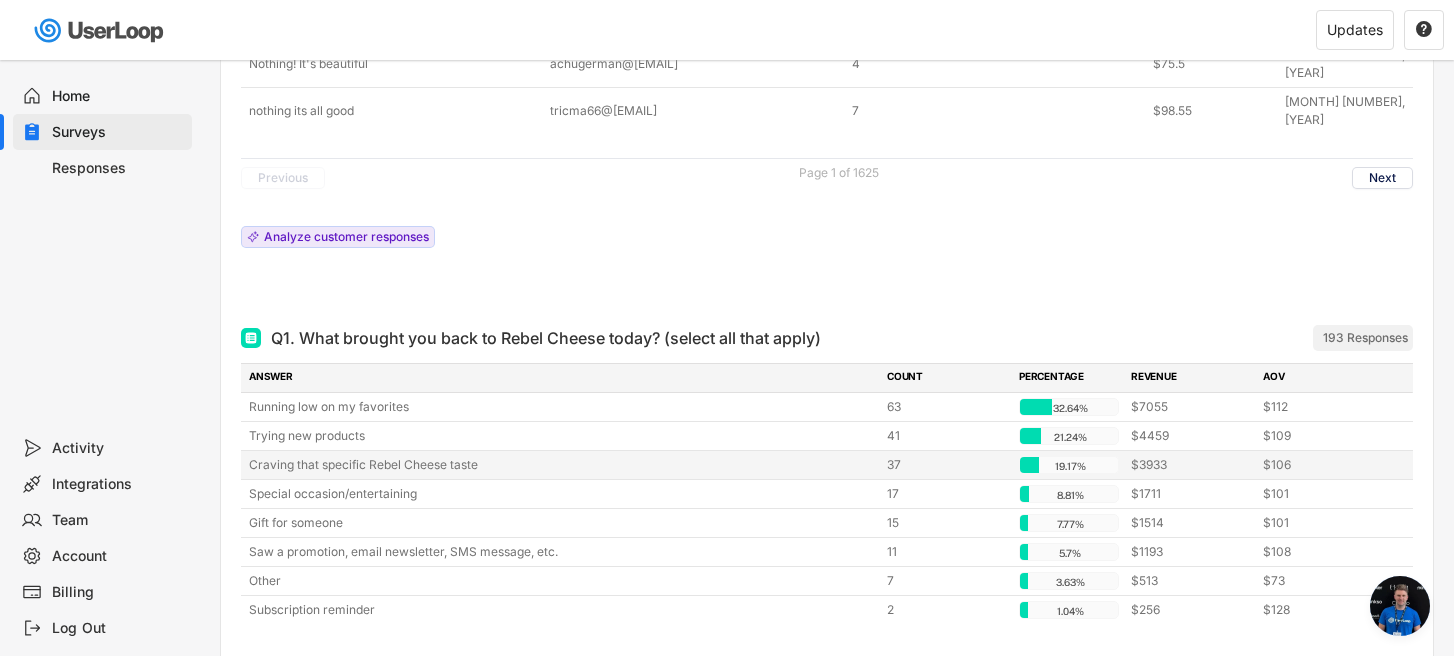 scroll, scrollTop: 5777, scrollLeft: 0, axis: vertical 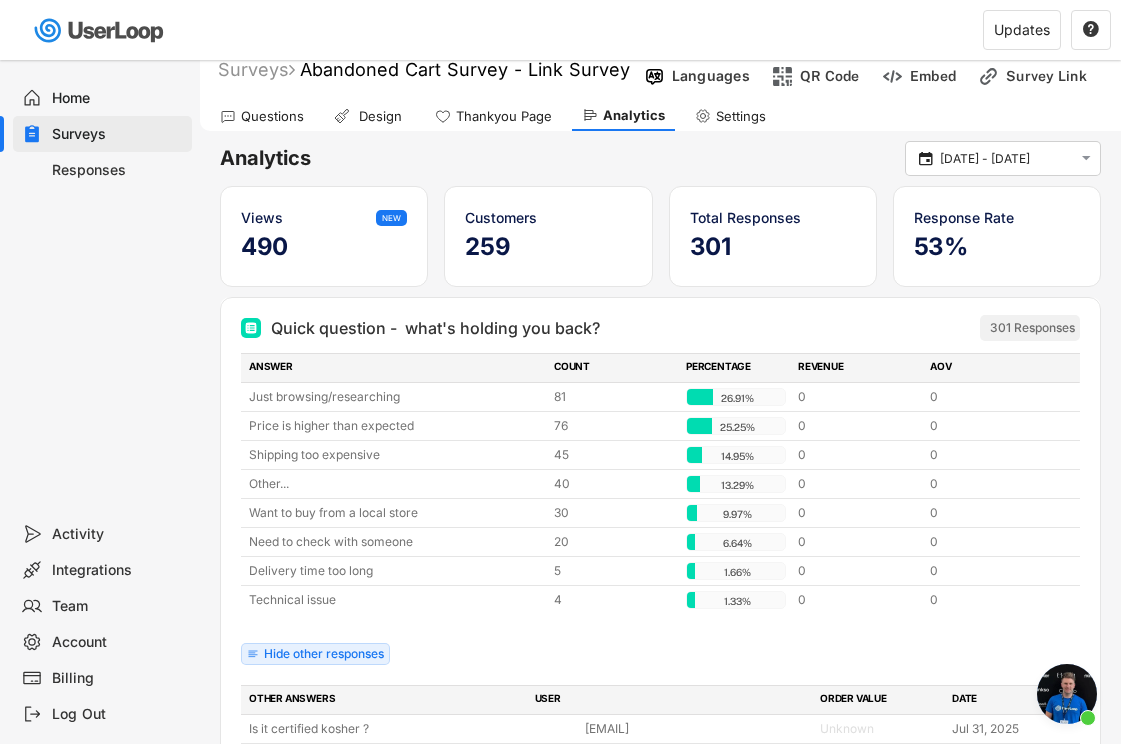 click on "ANSWER COUNT PERCENTAGE REVENUE AOV Just browsing/researching 81 26.91% 26.91% 0 0 Price is higher than expected 76 25.25% 25.25% 0 0 Shipping too expensive 45 14.95% 14.95% 0 0 Other... 40 13.29% 13.29% 0 0 Want to buy from a local store 30 9.97% 9.97% 0 0 Need to check with someone 20 6.64% 6.64% 0 0 Delivery time too long 5 1.66% 1.66% 0 0 Technical issue 4 1.33% 1.33% 0 0 Hide other responses" at bounding box center (660, 514) 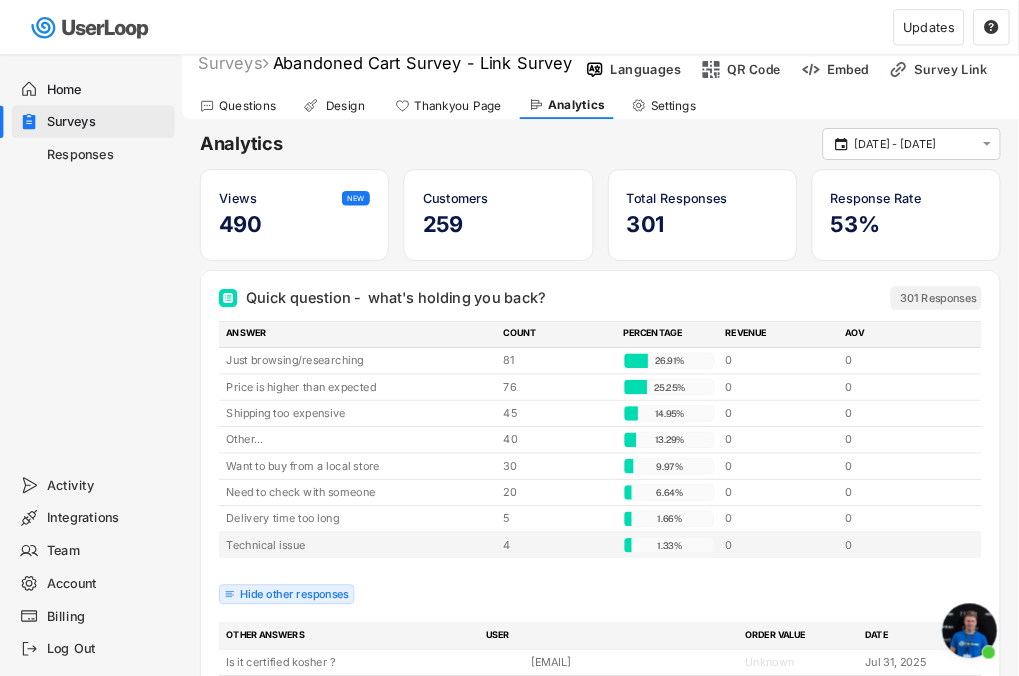 scroll, scrollTop: 20, scrollLeft: 0, axis: vertical 